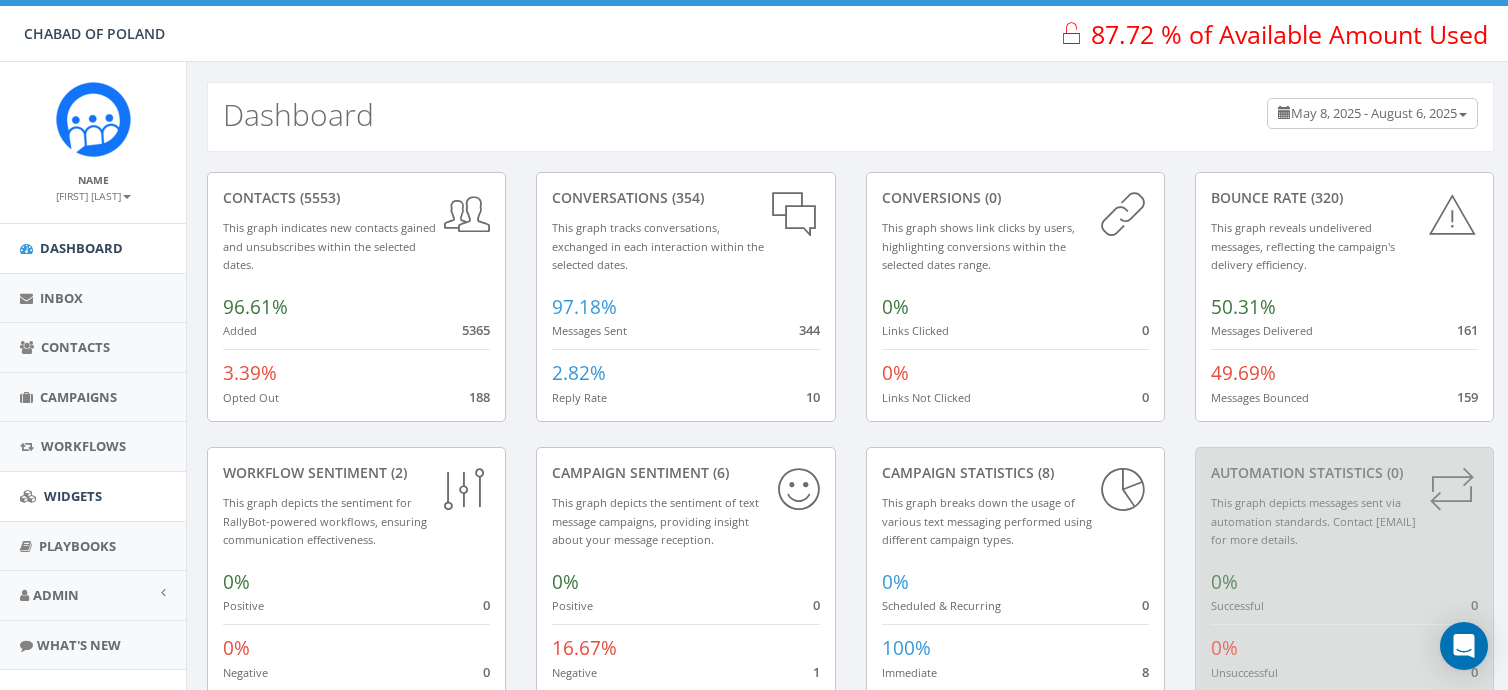 scroll, scrollTop: 0, scrollLeft: 0, axis: both 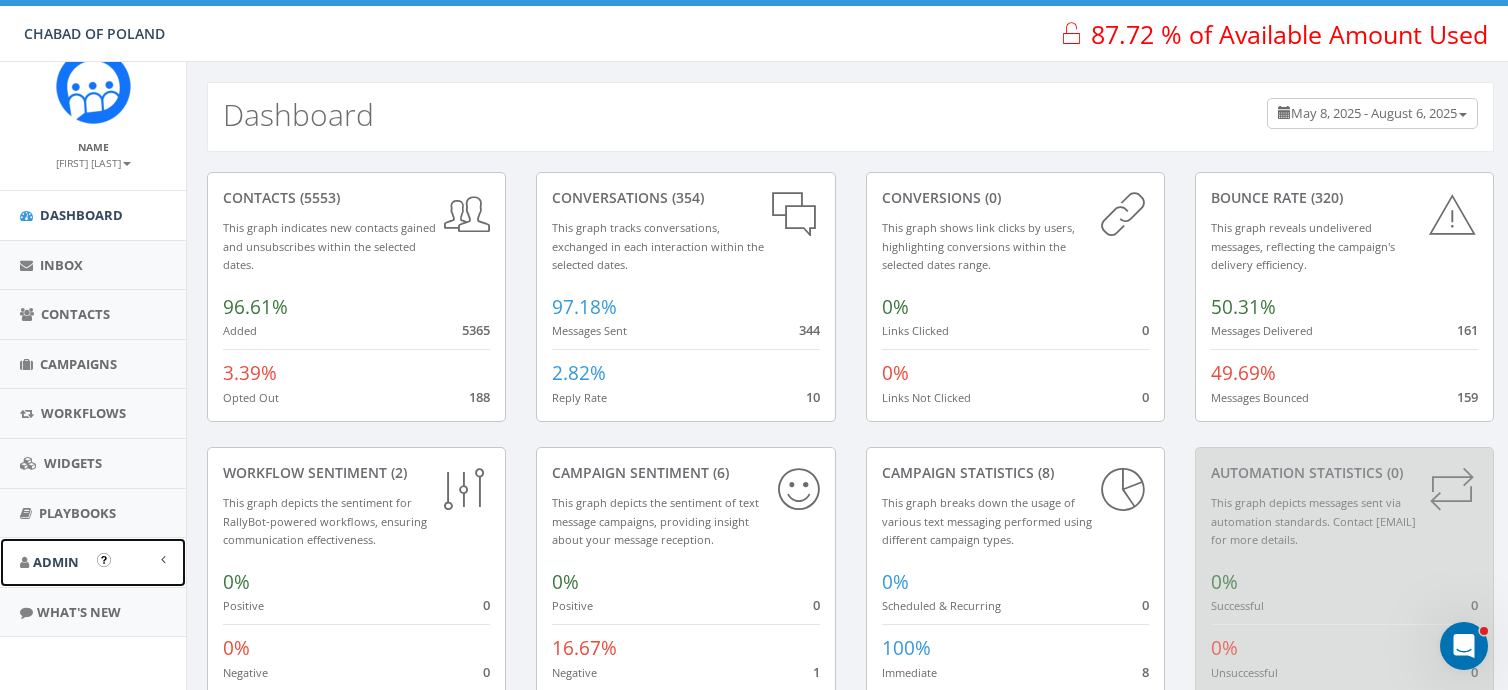 click on "Admin" at bounding box center [56, 562] 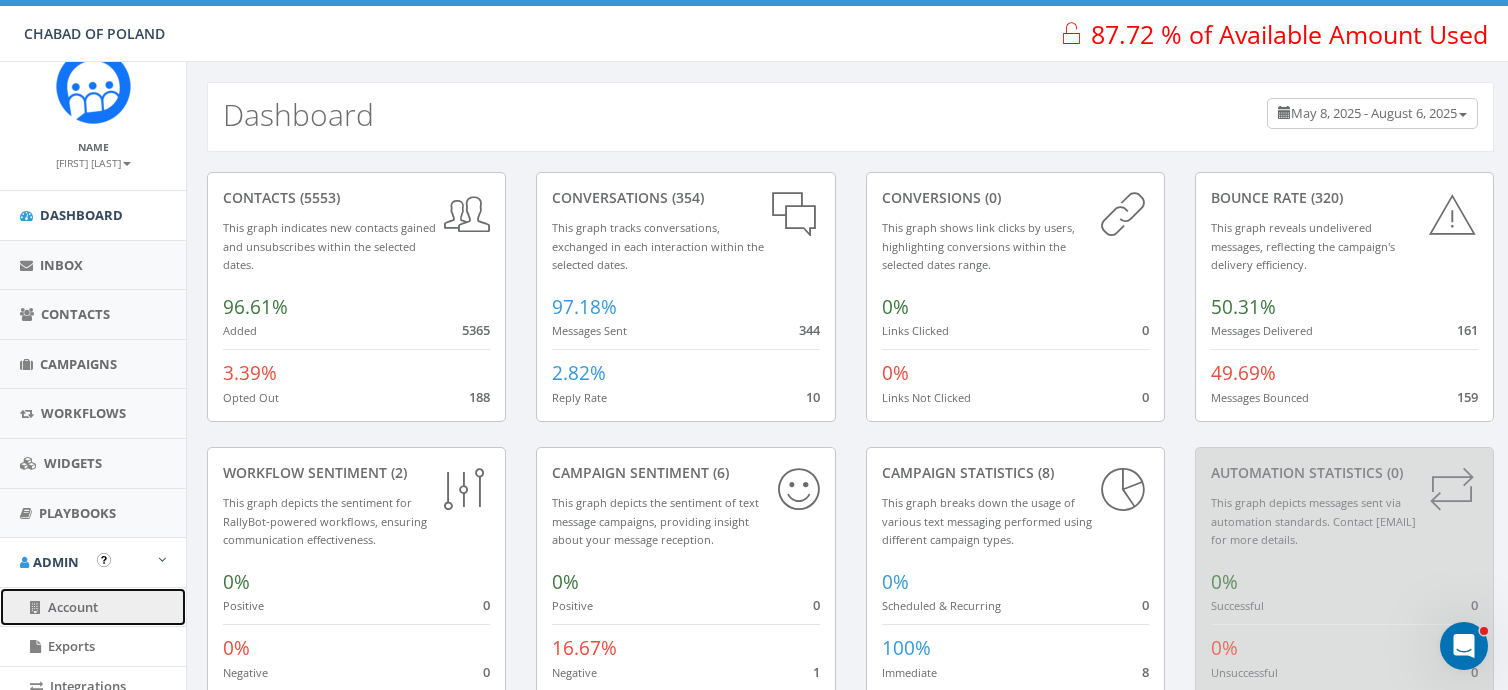 click on "Account" at bounding box center [73, 607] 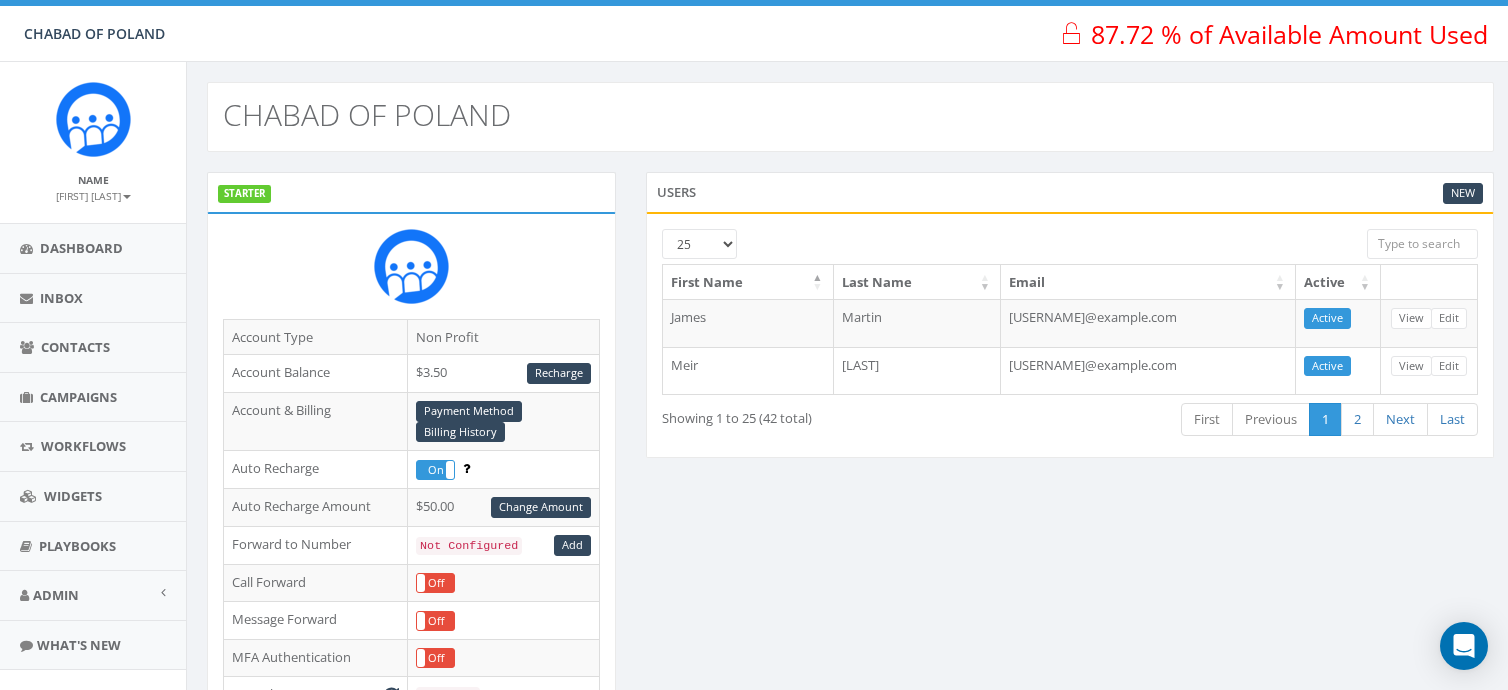 scroll, scrollTop: 0, scrollLeft: 0, axis: both 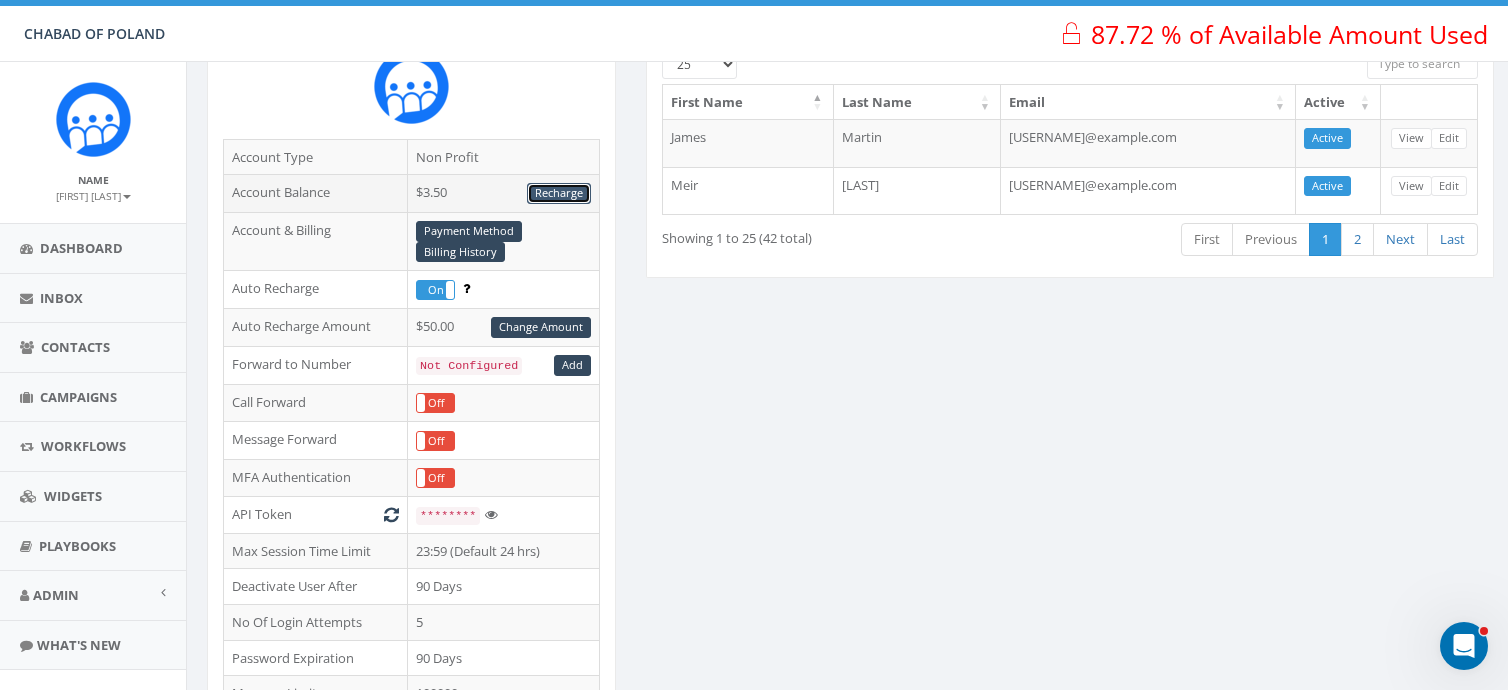 click on "Recharge" at bounding box center [559, 193] 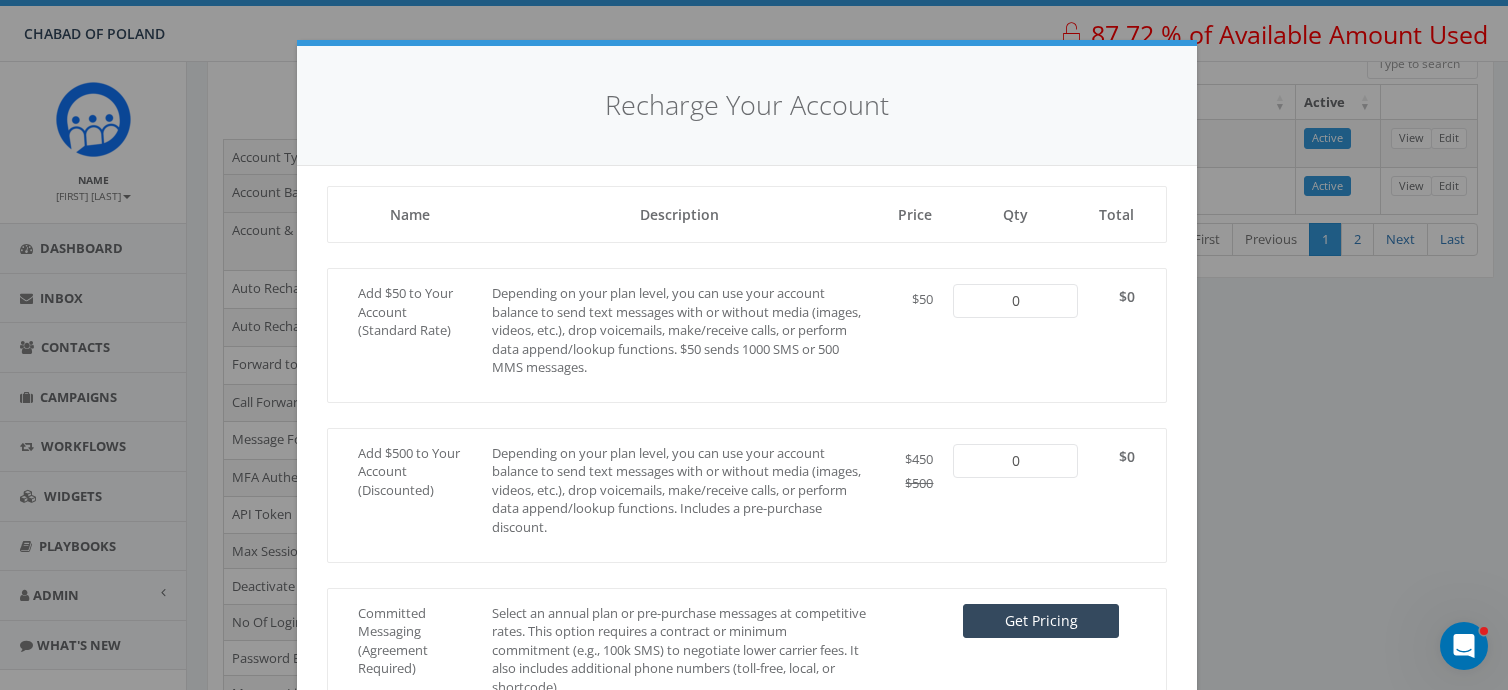 type on "1" 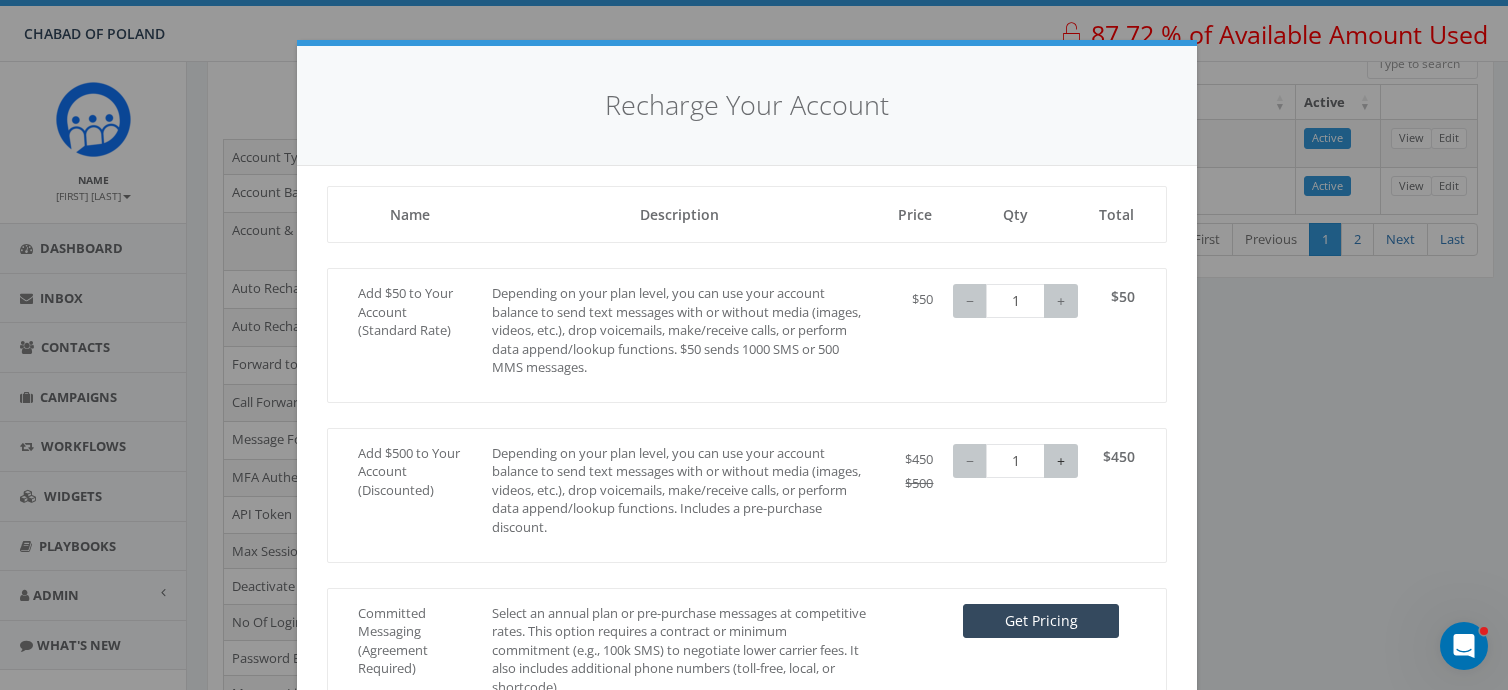 click on "+" at bounding box center [1061, 461] 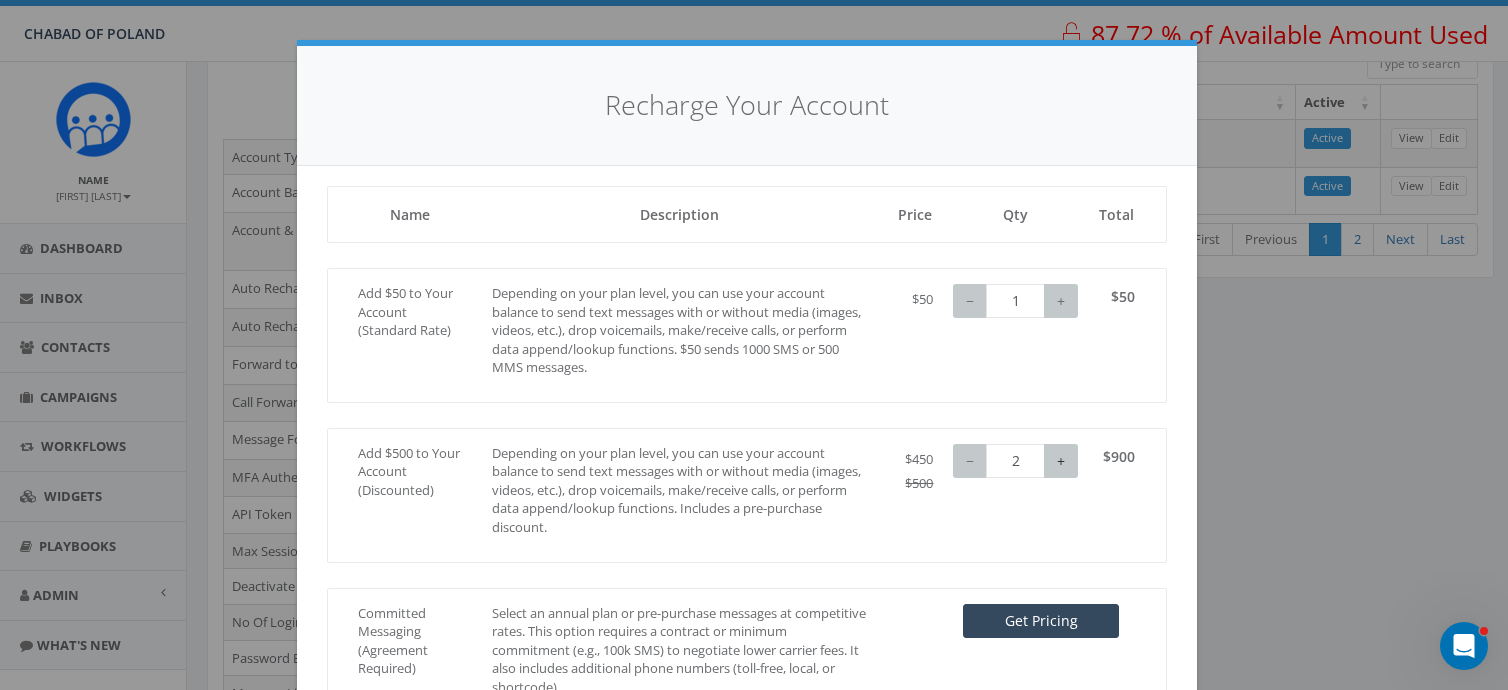 click on "+" at bounding box center (1061, 461) 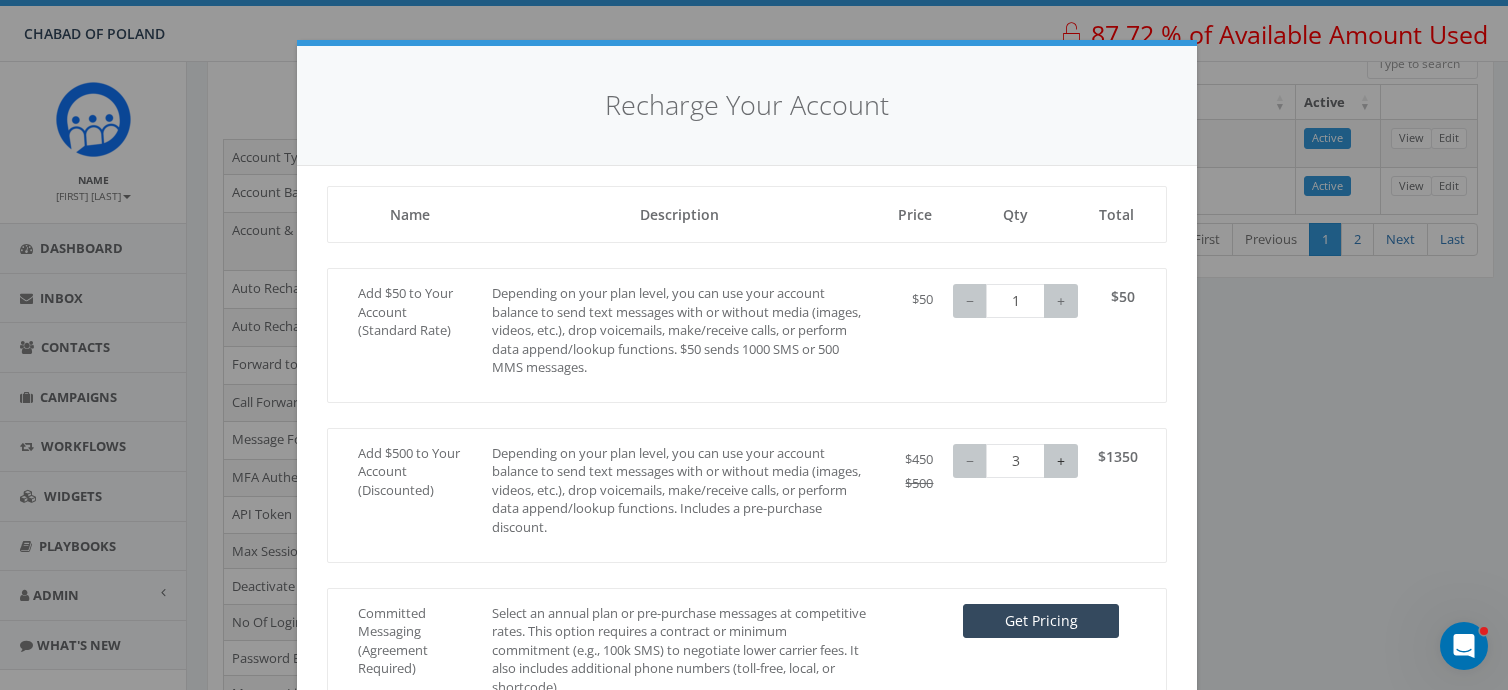 click on "+" at bounding box center (1061, 461) 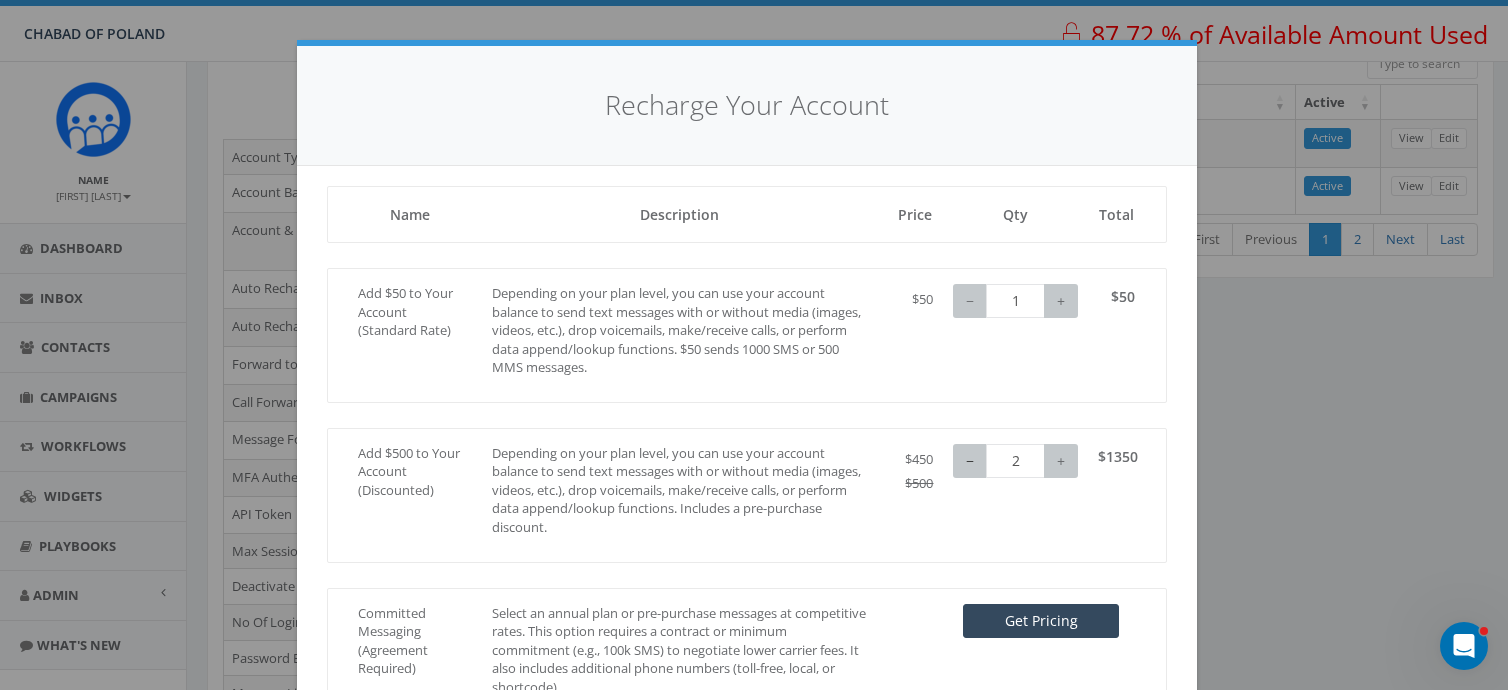 click on "−" at bounding box center (970, 461) 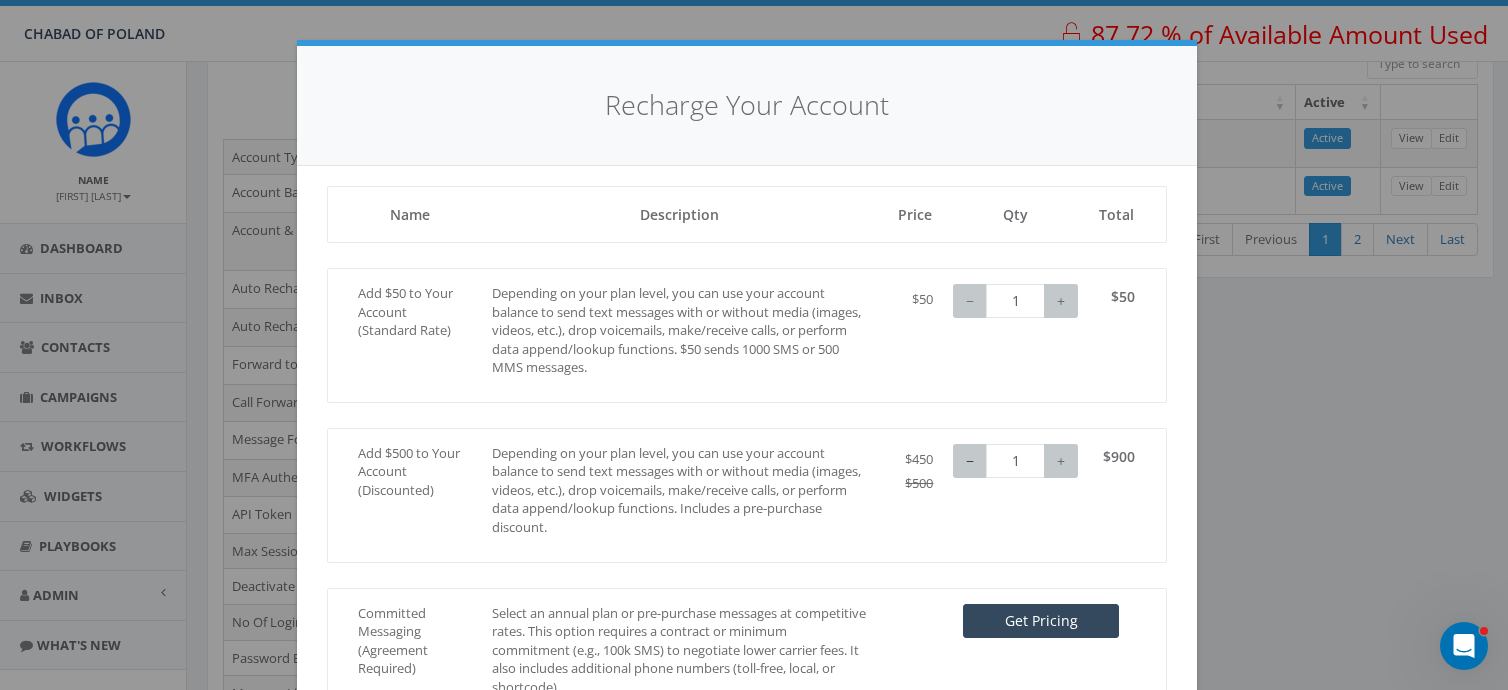 click on "−" at bounding box center (970, 461) 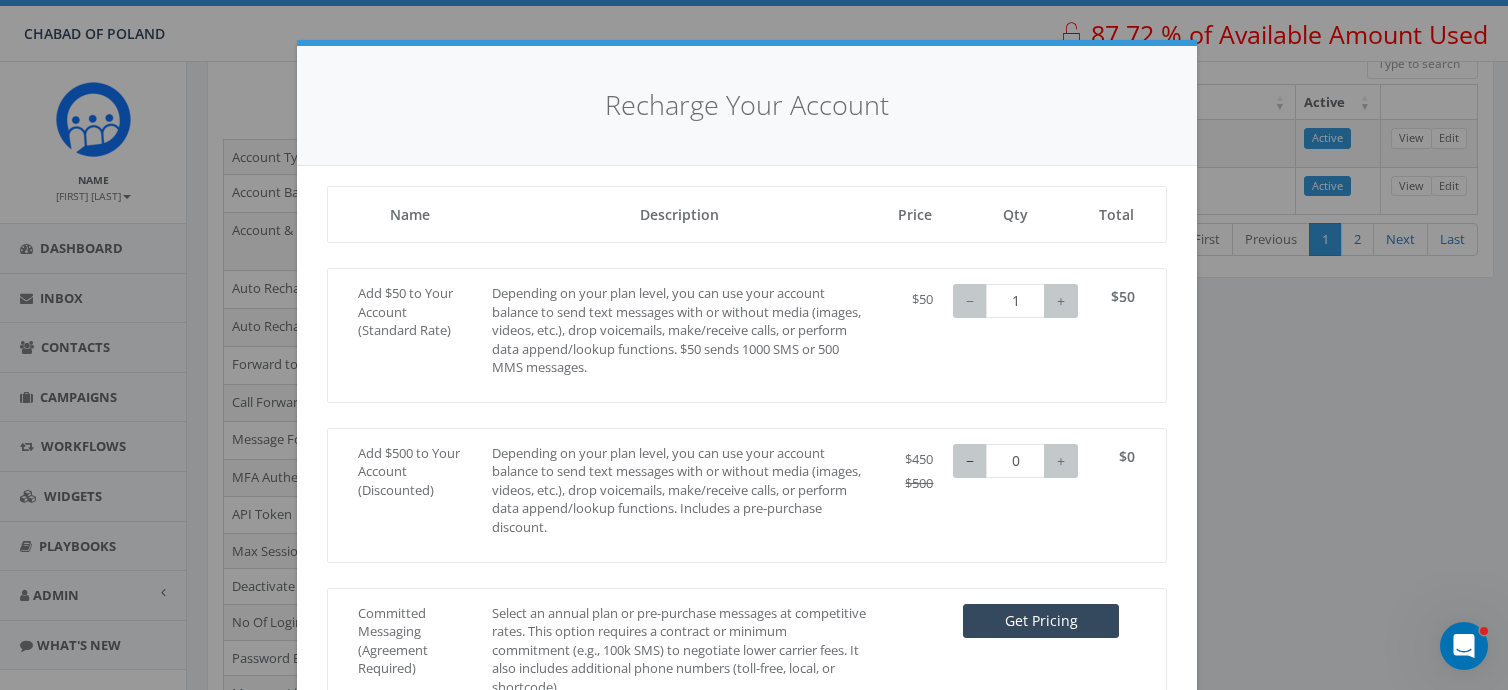 click on "−" at bounding box center [970, 461] 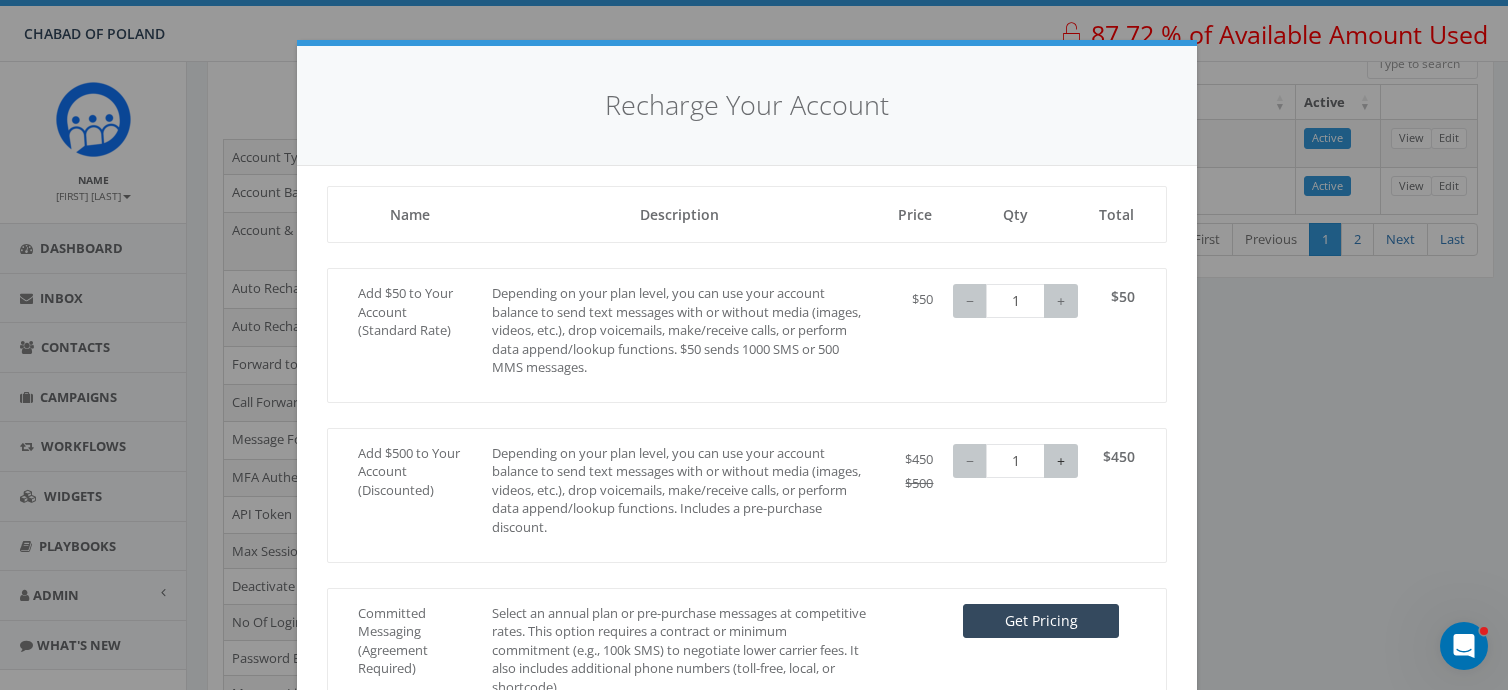 click on "+" at bounding box center [1061, 461] 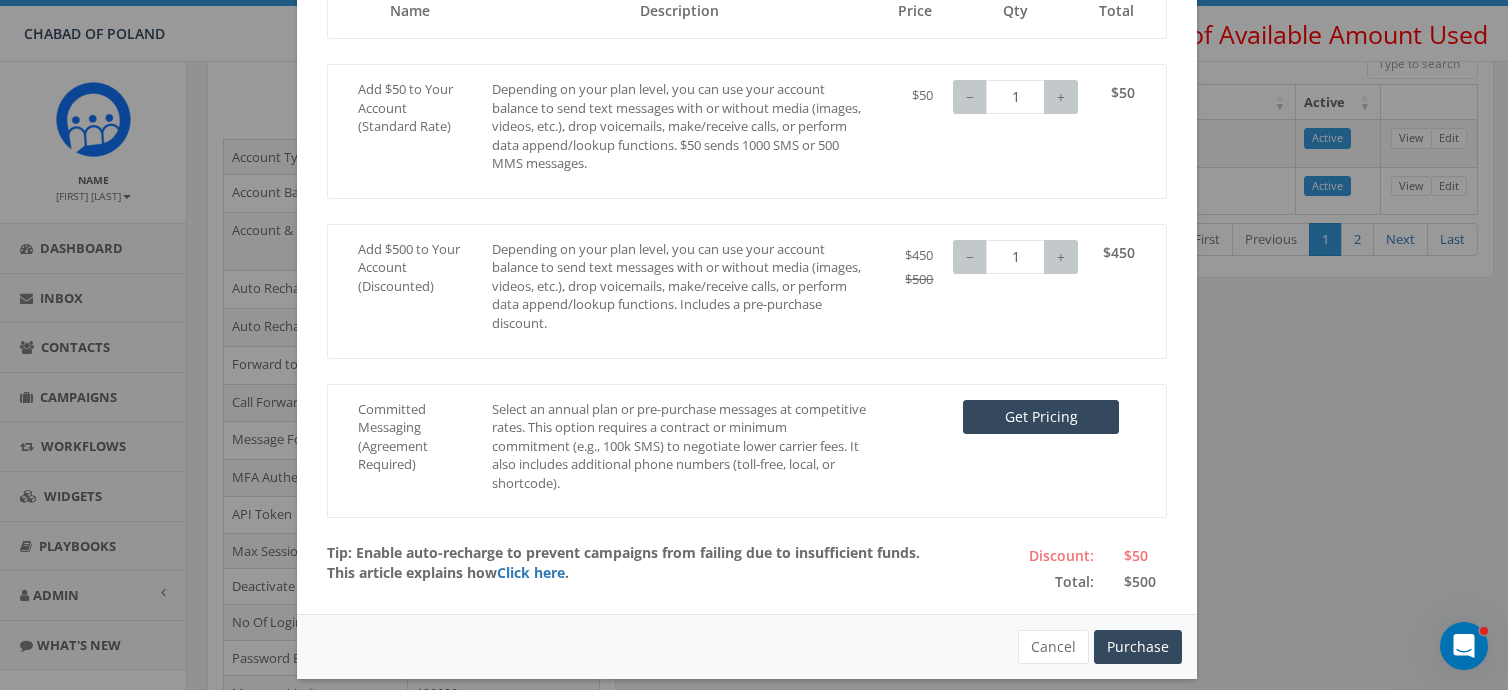 scroll, scrollTop: 221, scrollLeft: 0, axis: vertical 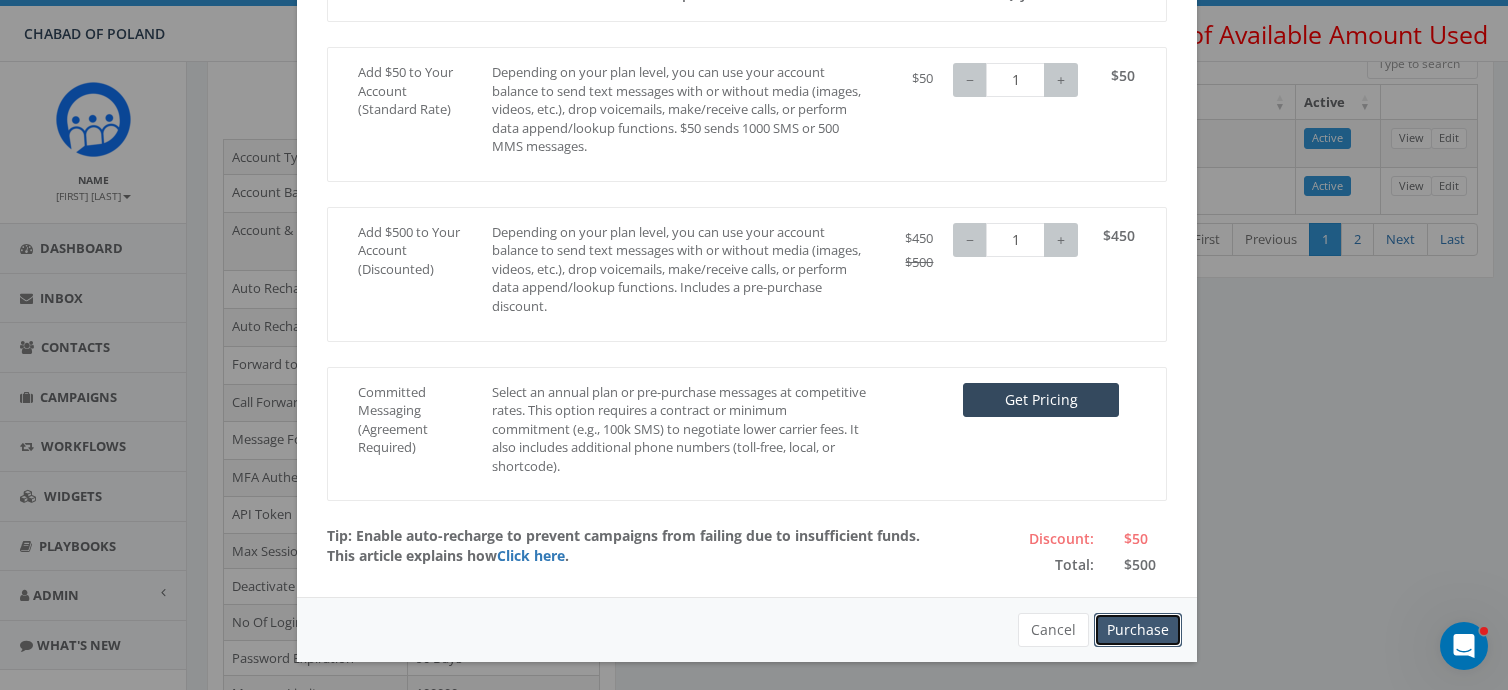 click on "Purchase" at bounding box center (1138, 630) 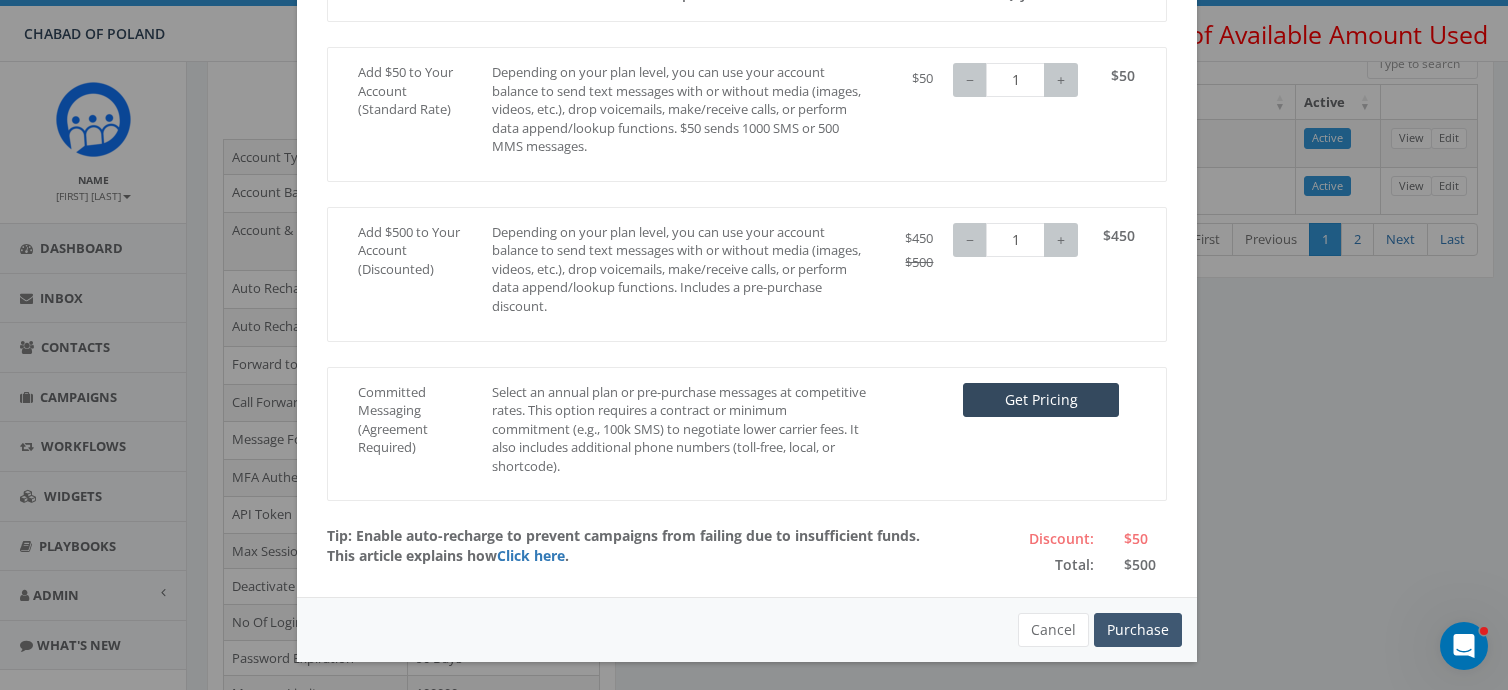 scroll, scrollTop: 304, scrollLeft: 0, axis: vertical 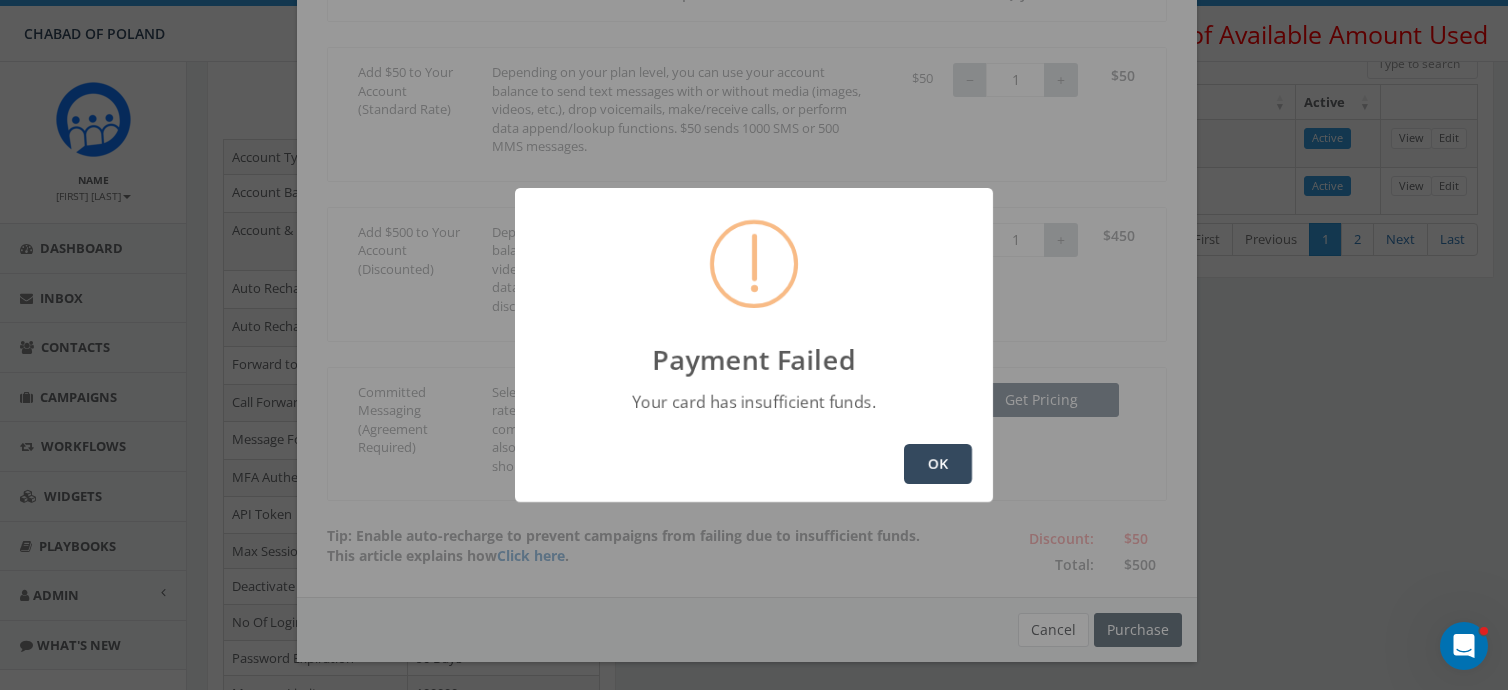 click on "OK" at bounding box center [938, 464] 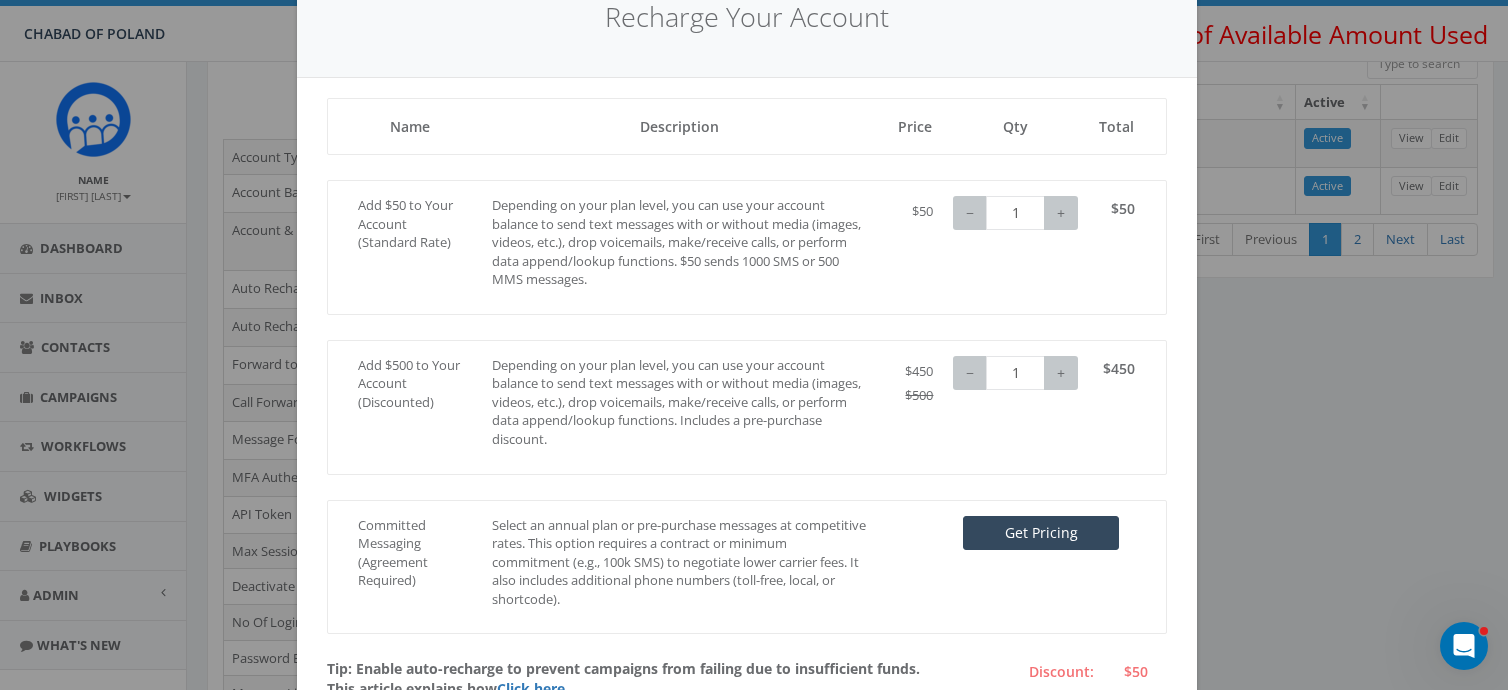 scroll, scrollTop: 0, scrollLeft: 0, axis: both 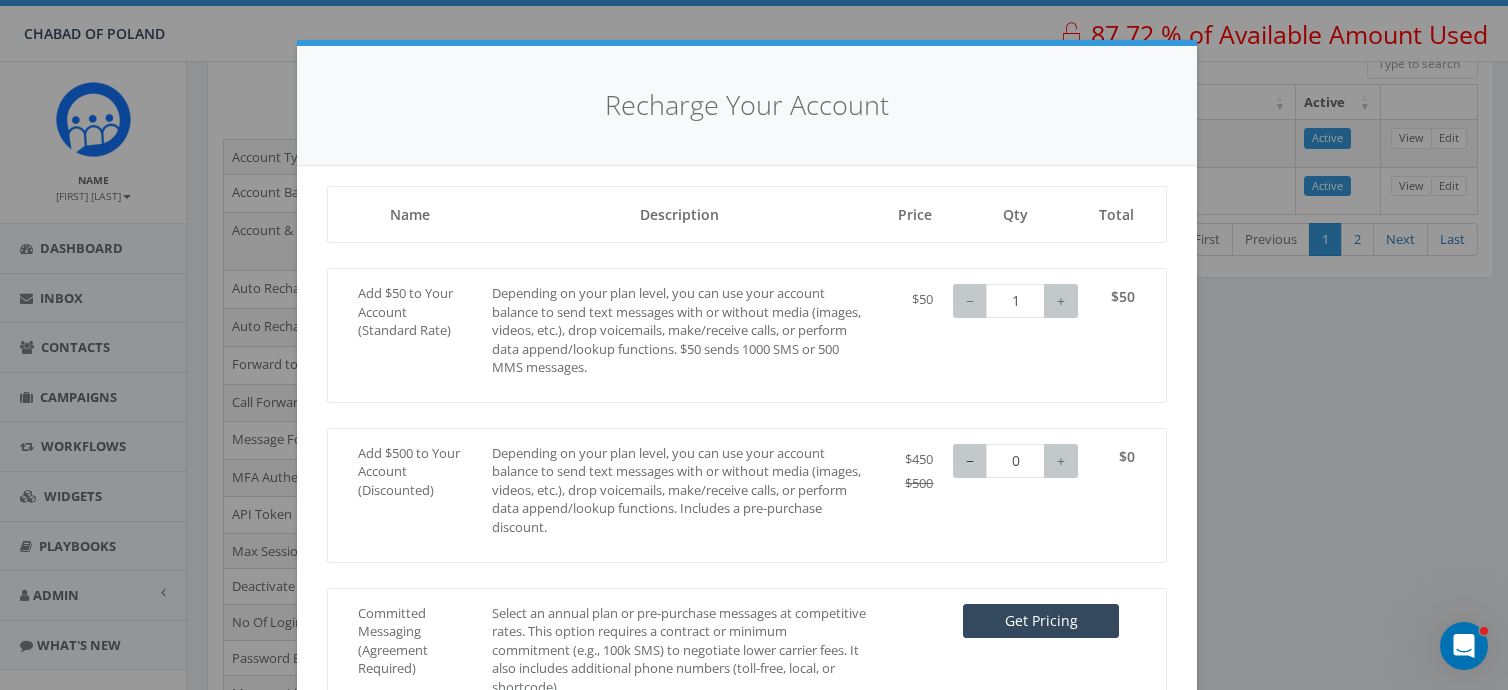 click on "−" at bounding box center (970, 461) 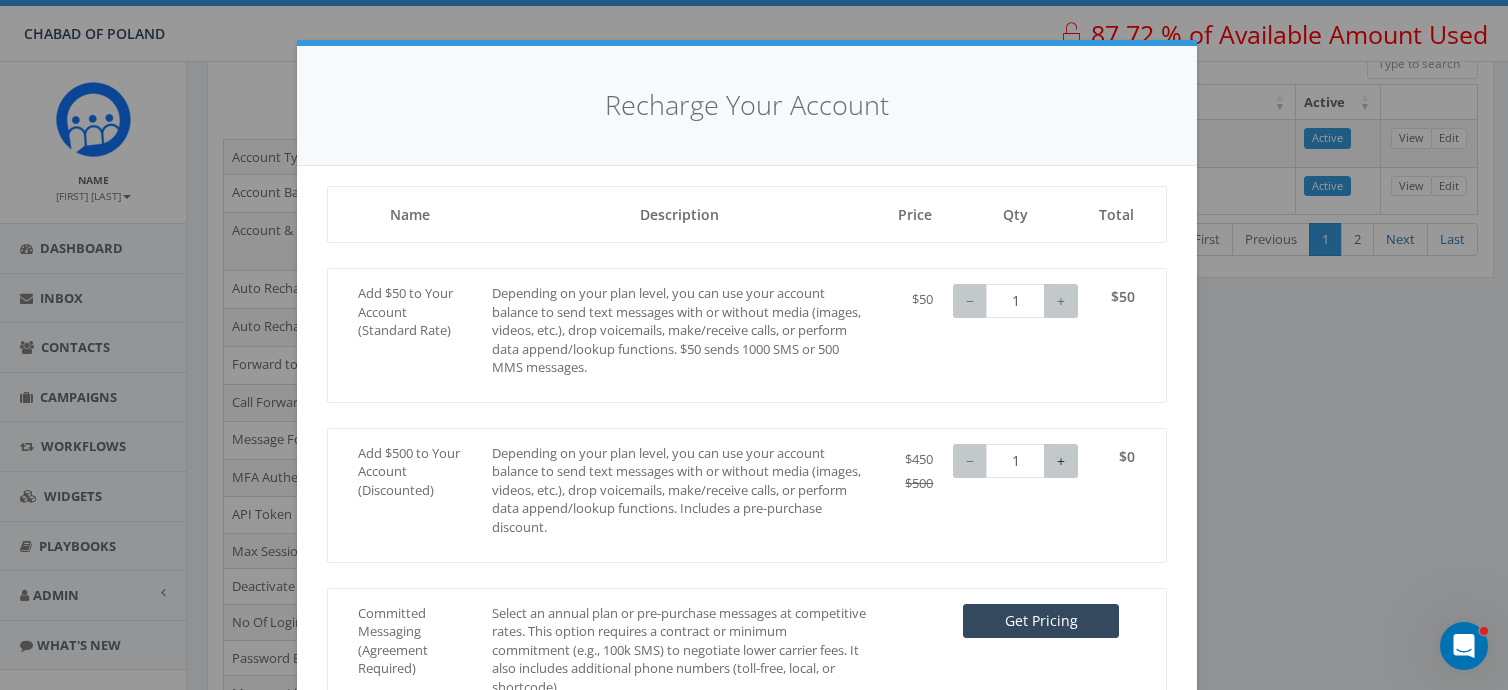 click on "+" at bounding box center [1061, 461] 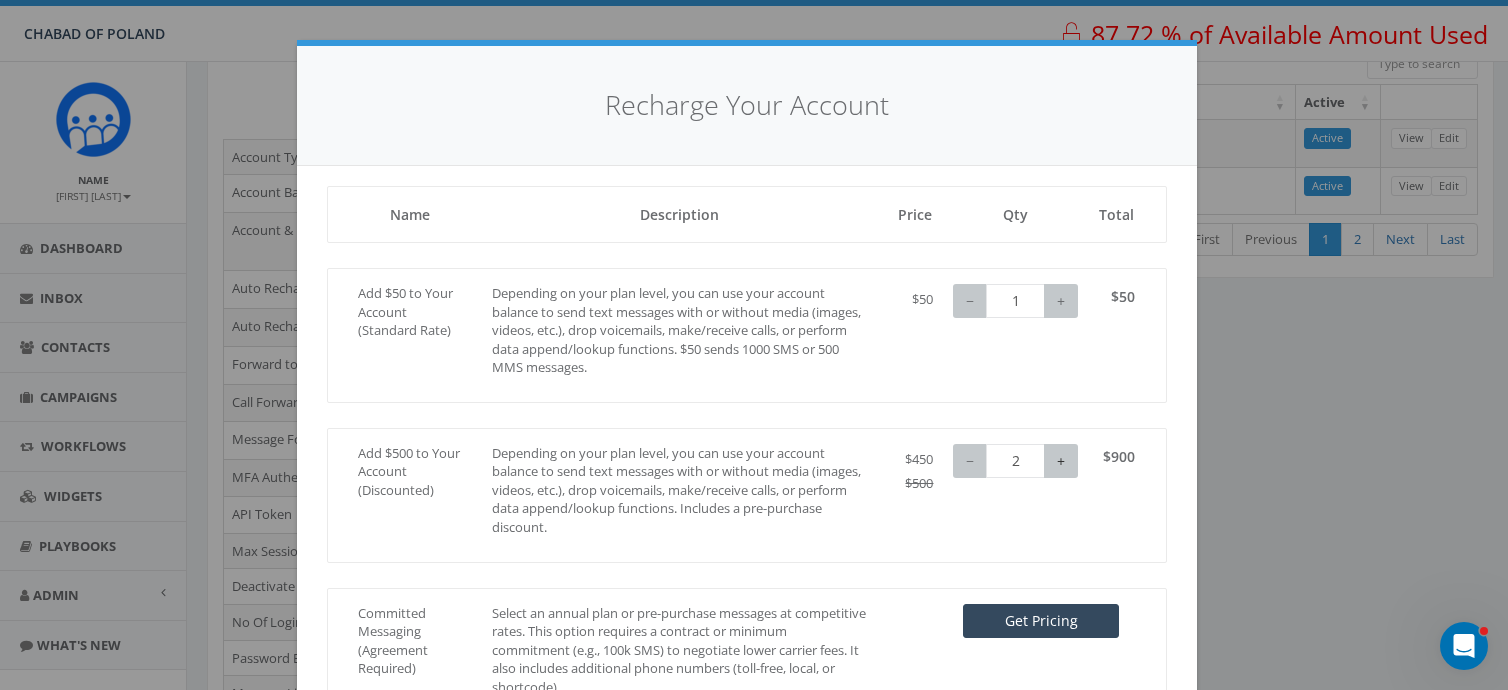 click on "+" at bounding box center (1061, 461) 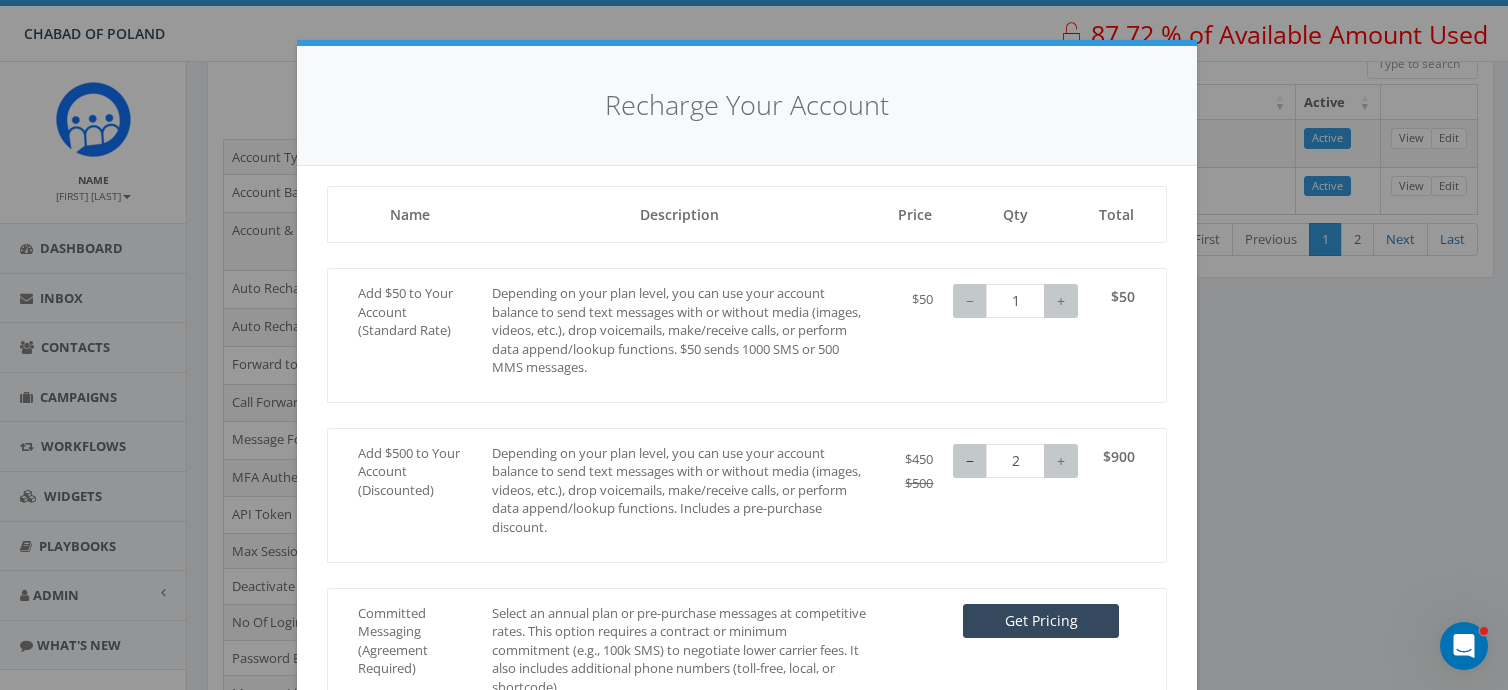 type on "1" 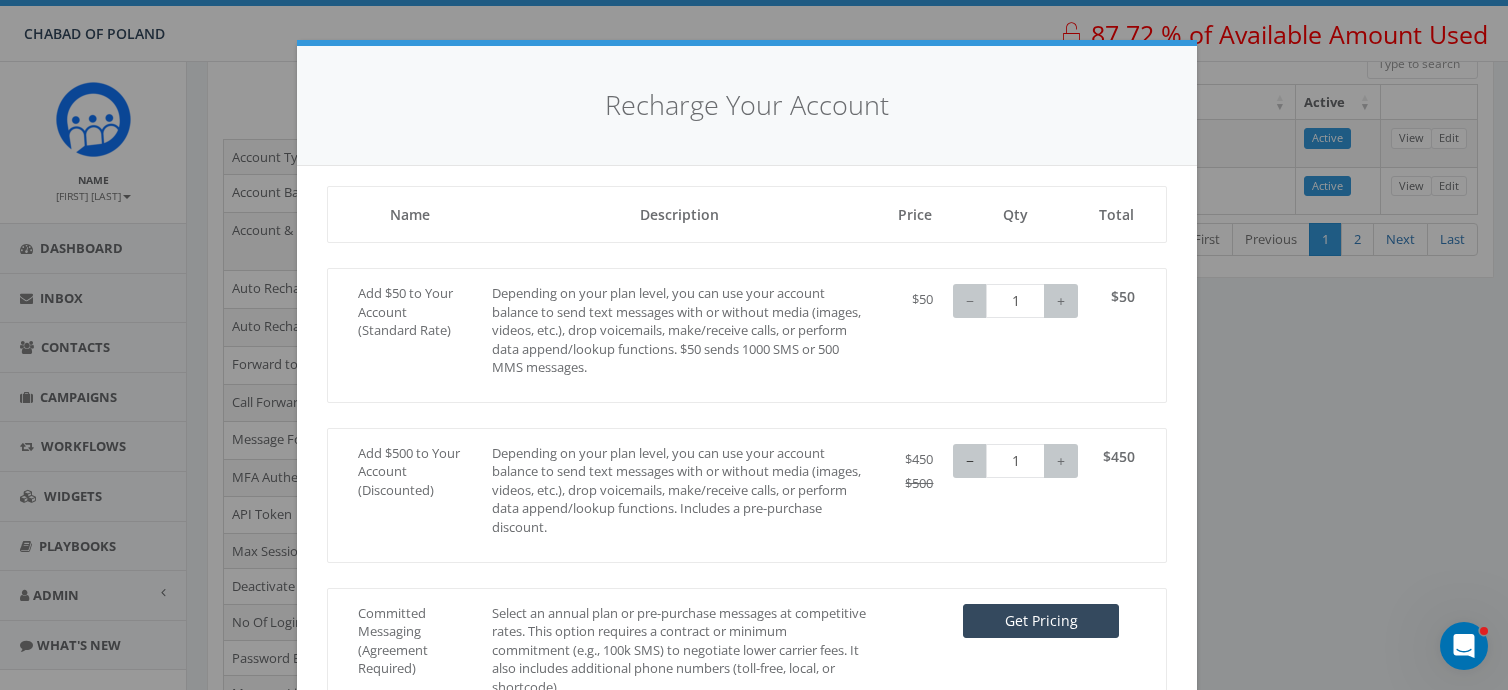 click on "−" at bounding box center [970, 461] 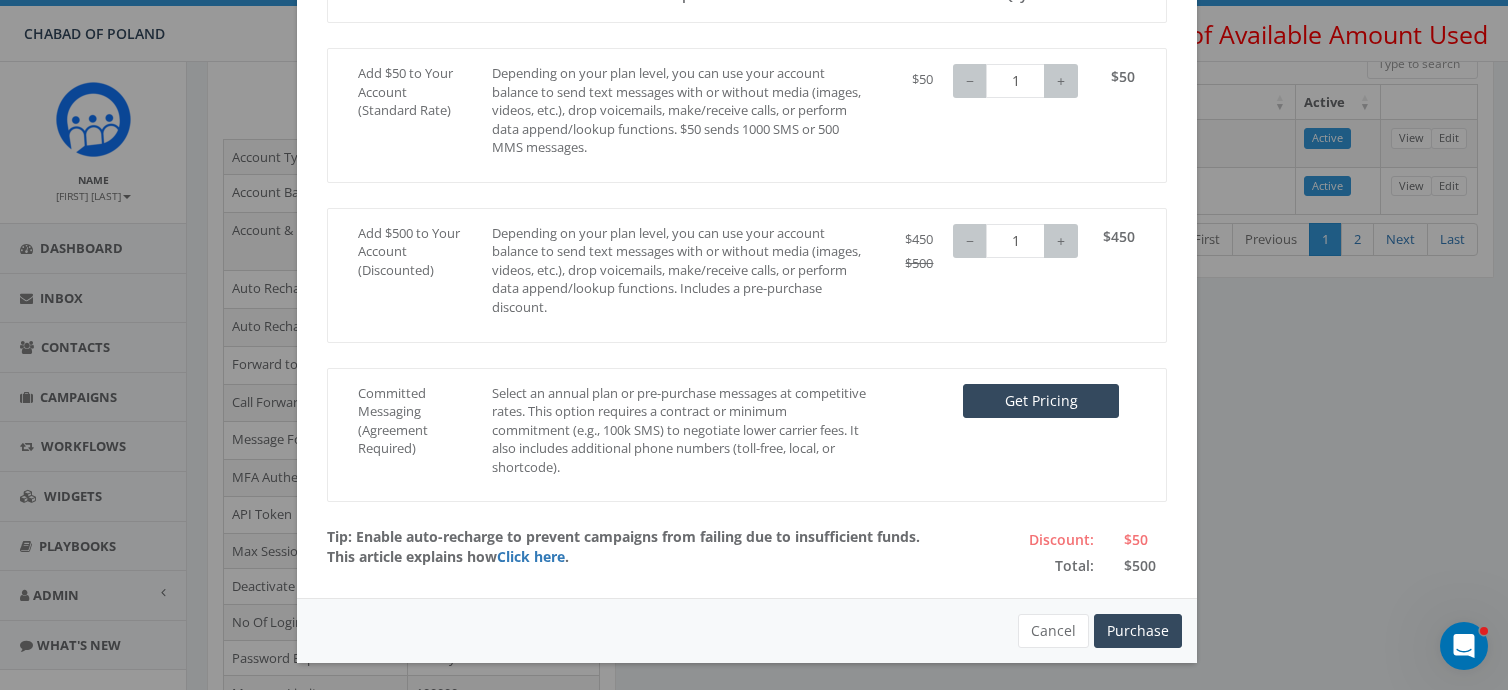 scroll, scrollTop: 221, scrollLeft: 0, axis: vertical 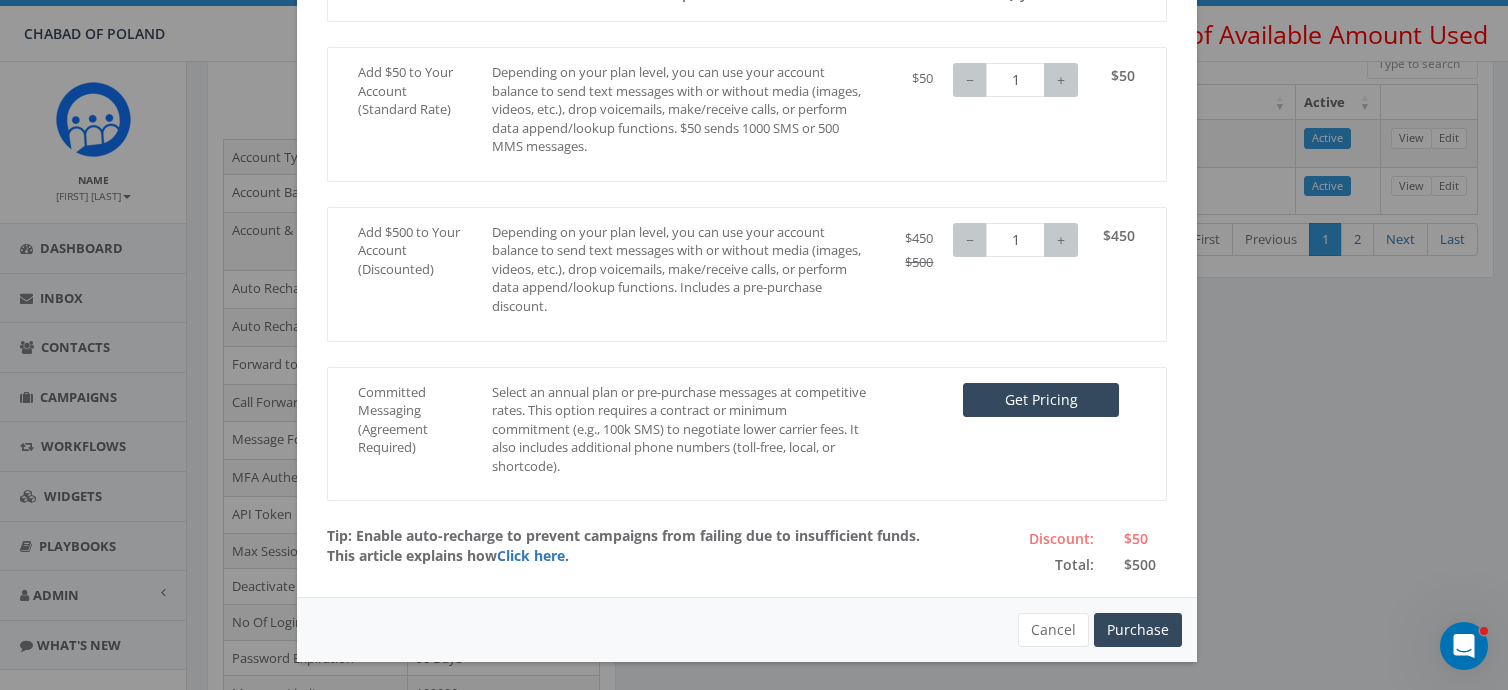 drag, startPoint x: 1499, startPoint y: 447, endPoint x: 36, endPoint y: 13, distance: 1526.0161 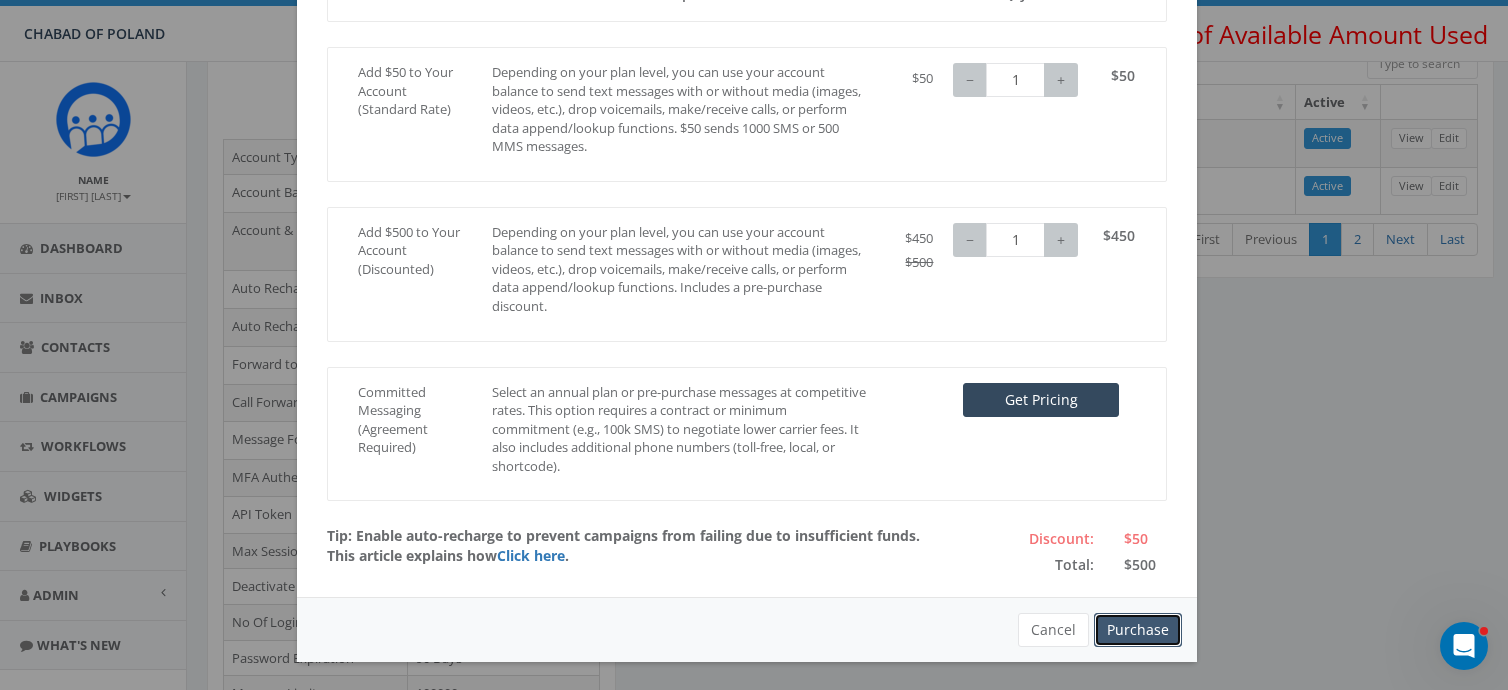 click on "Purchase" at bounding box center [1138, 630] 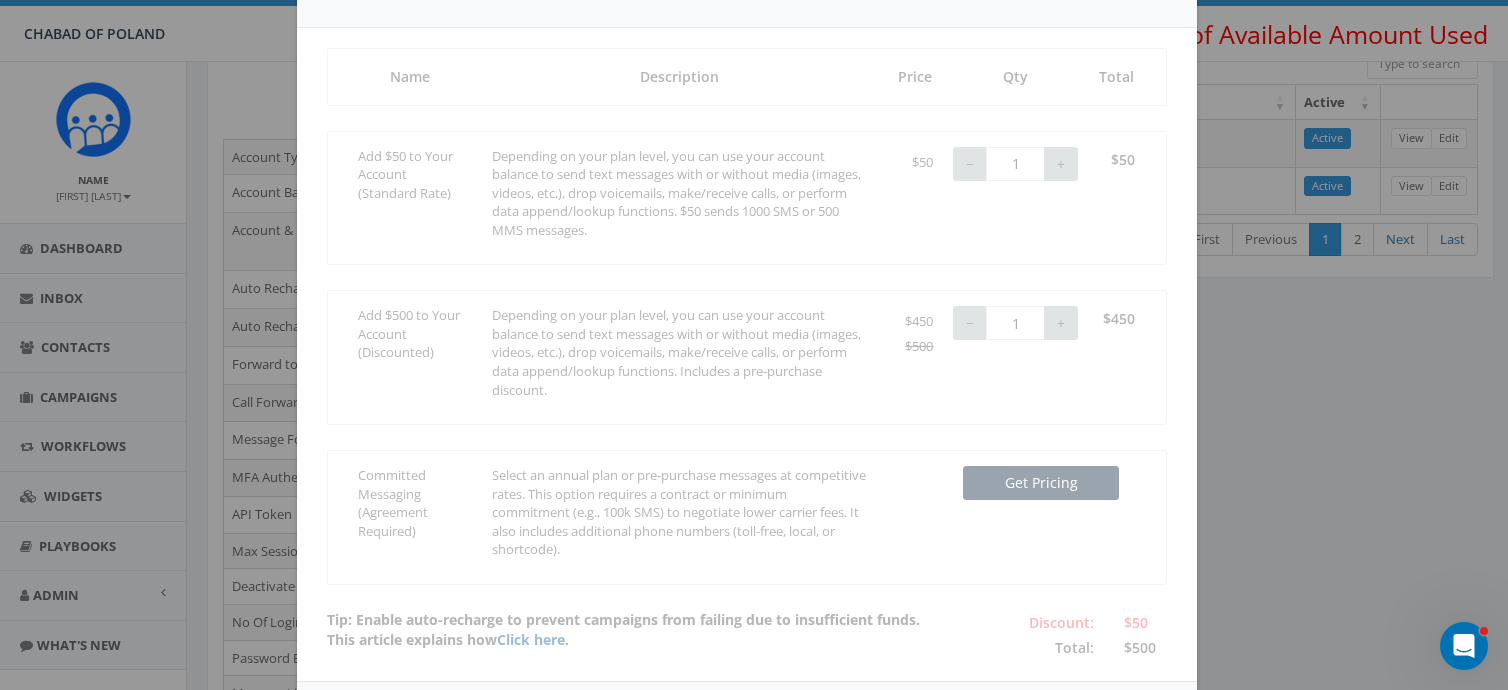 scroll, scrollTop: 304, scrollLeft: 0, axis: vertical 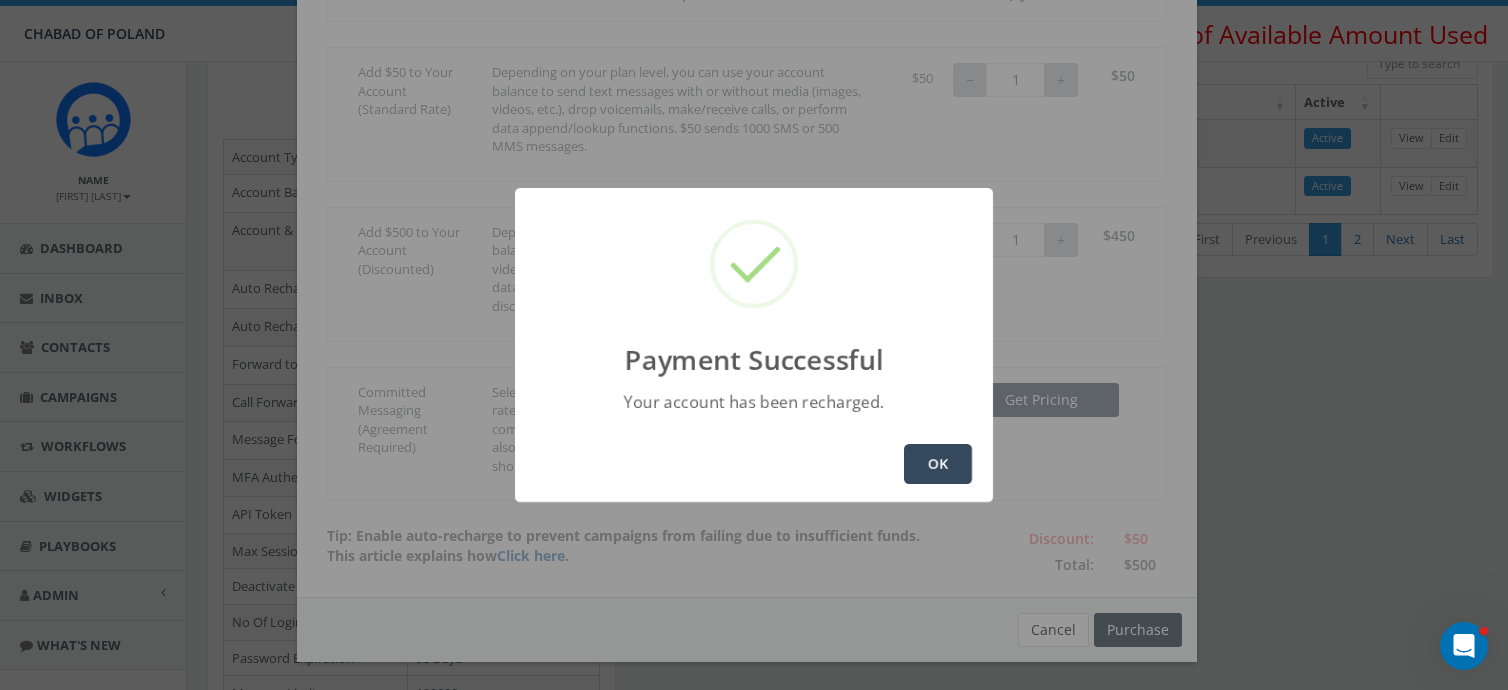 click on "OK" at bounding box center [938, 464] 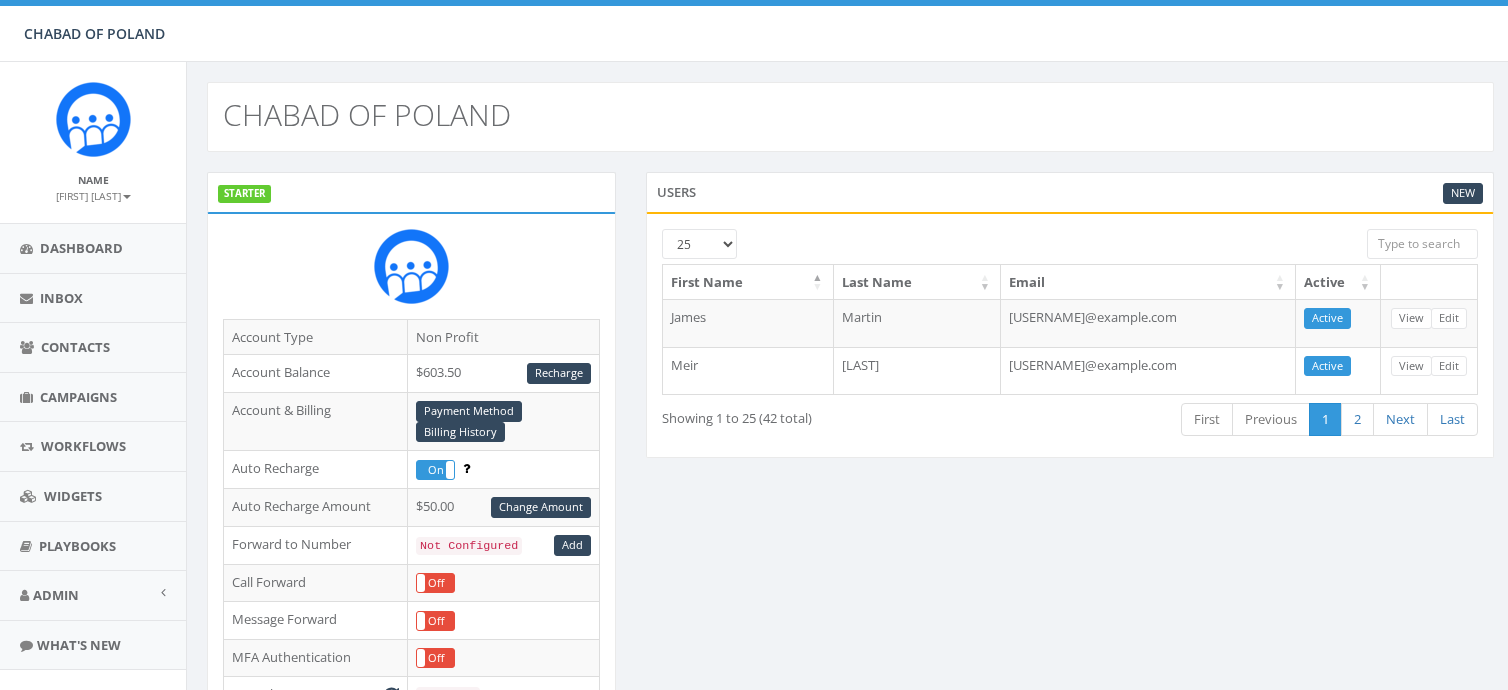 scroll, scrollTop: 179, scrollLeft: 0, axis: vertical 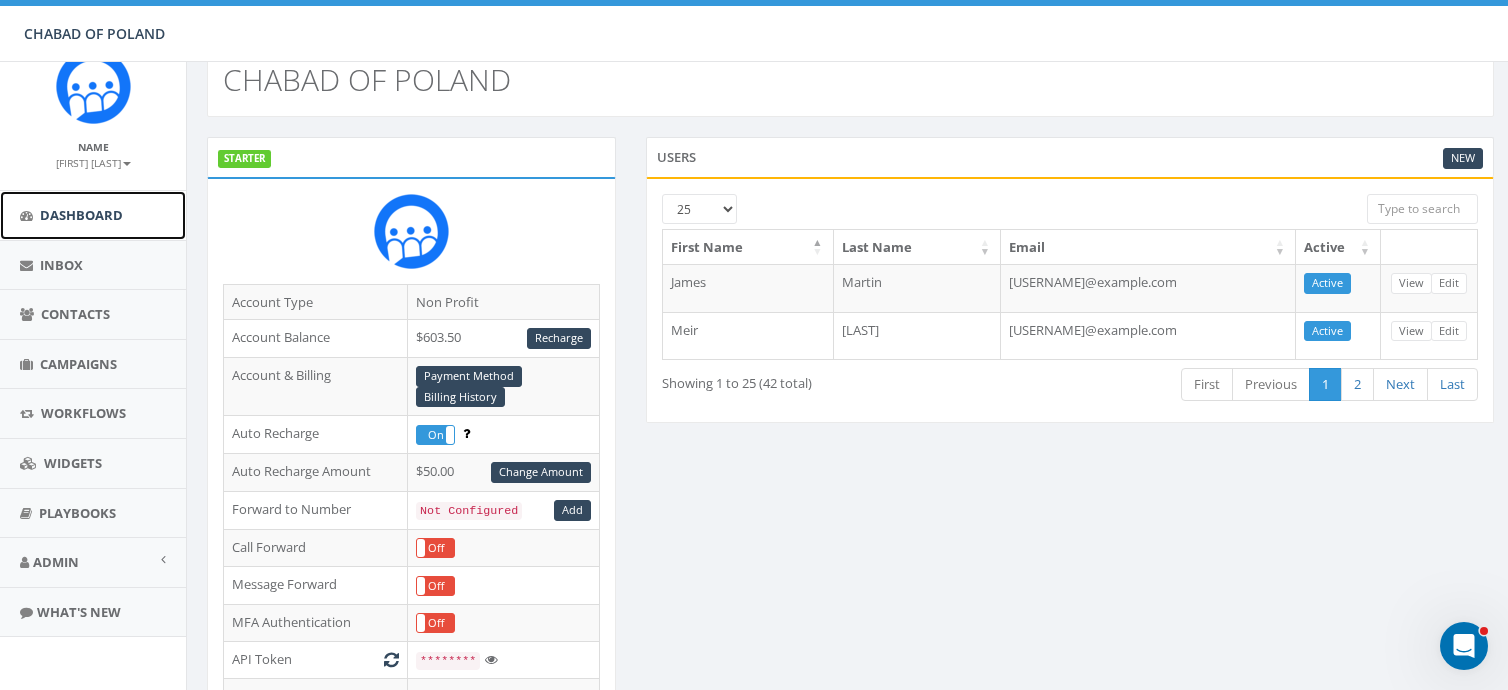 click on "Dashboard" at bounding box center [81, 215] 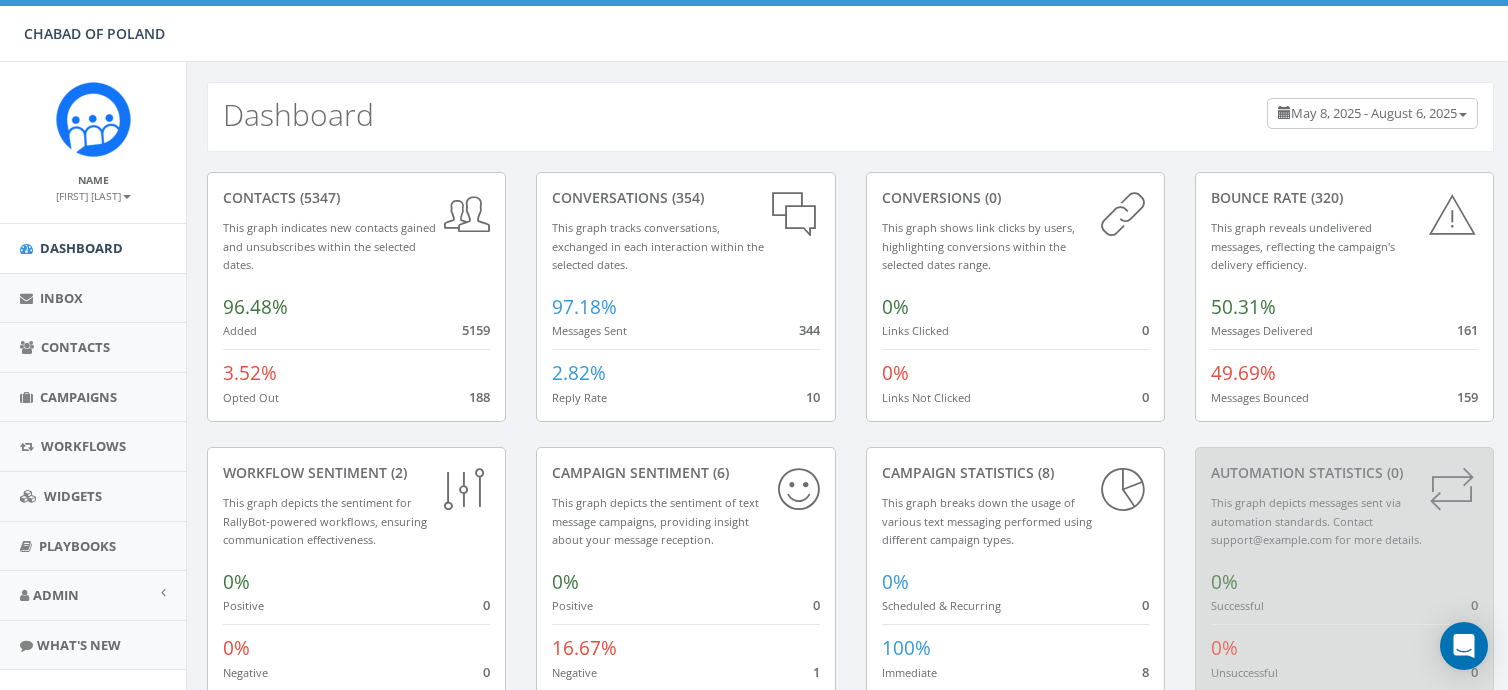 scroll, scrollTop: 0, scrollLeft: 0, axis: both 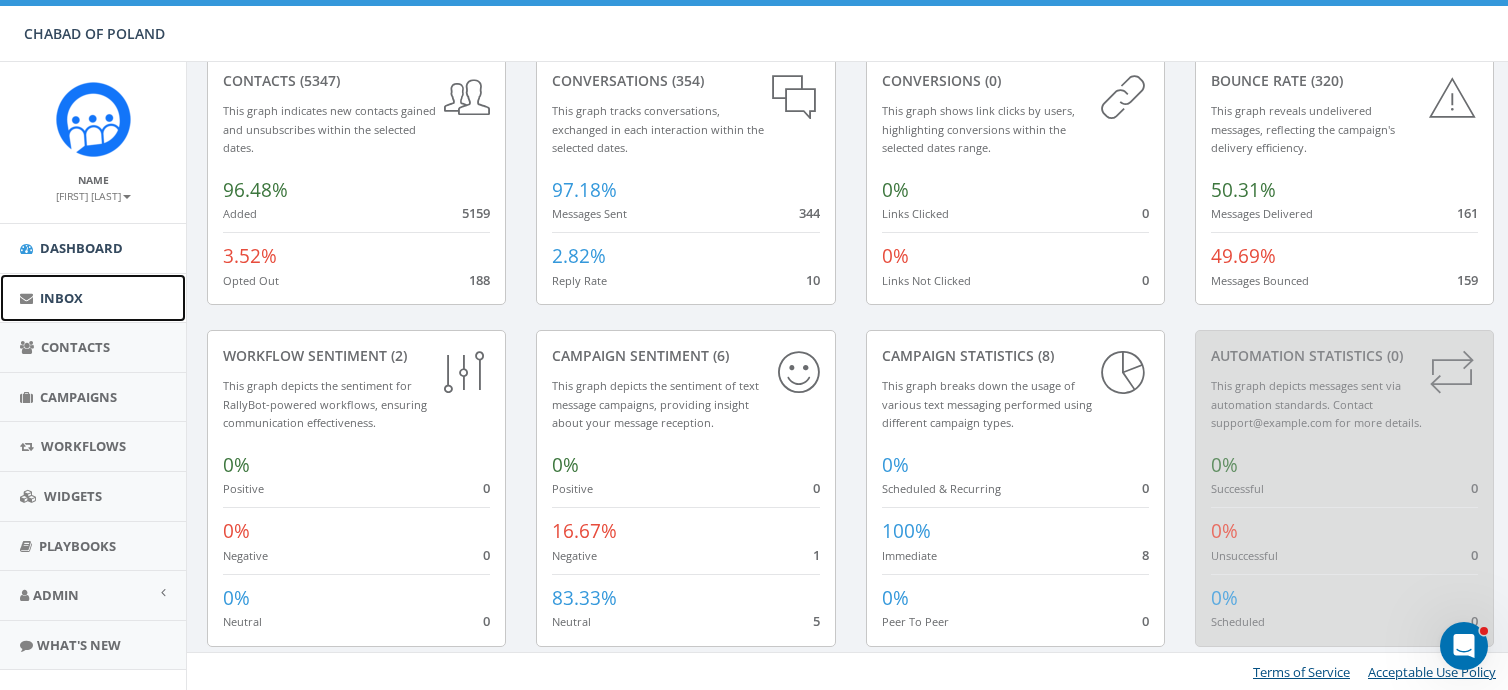 click on "Inbox" at bounding box center (61, 298) 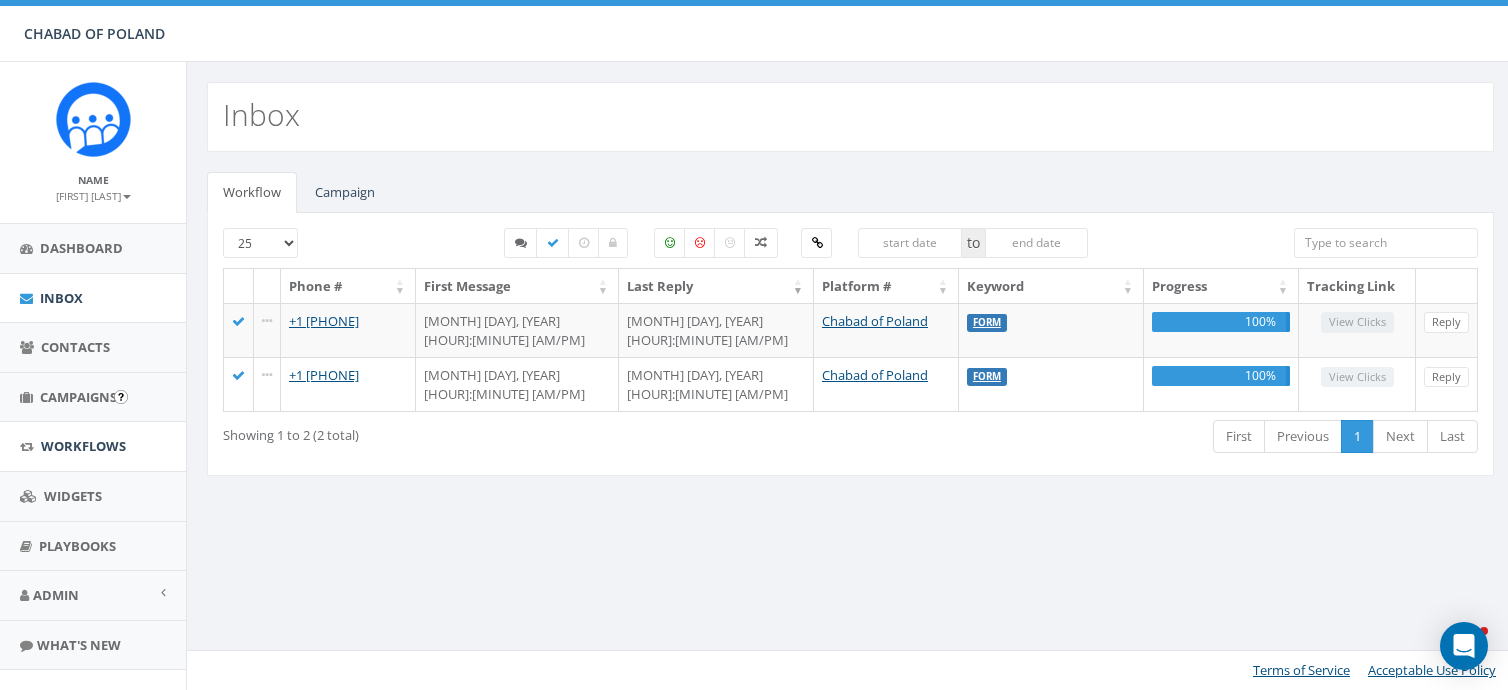 scroll, scrollTop: 0, scrollLeft: 0, axis: both 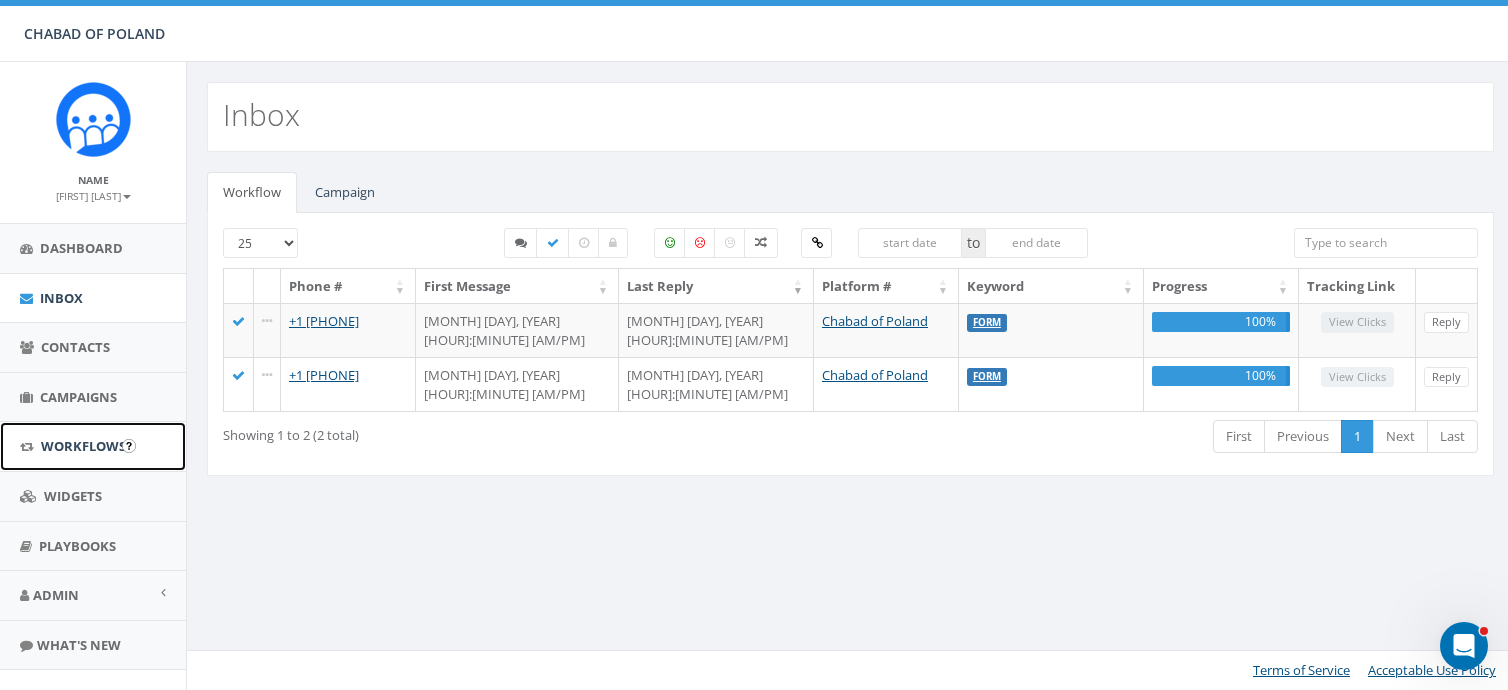 click on "Workflows" at bounding box center [83, 446] 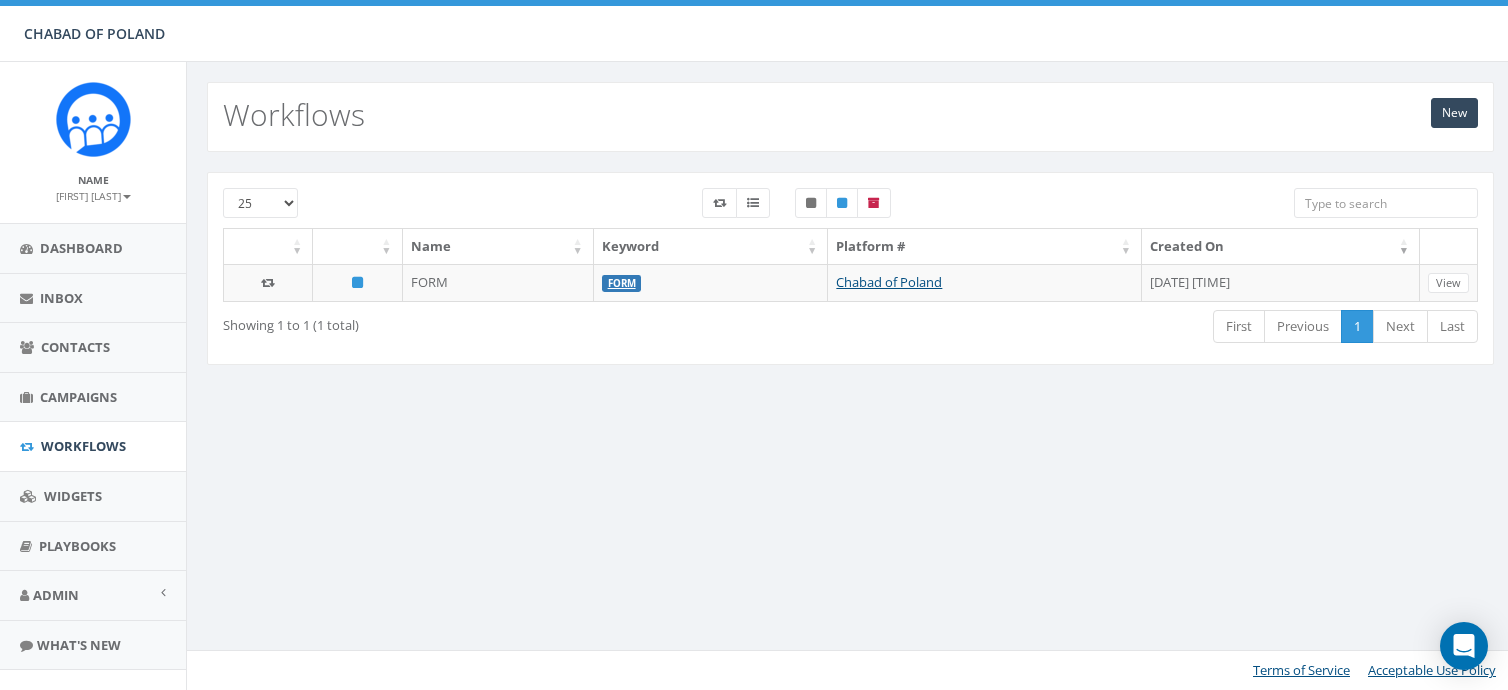 scroll, scrollTop: 0, scrollLeft: 0, axis: both 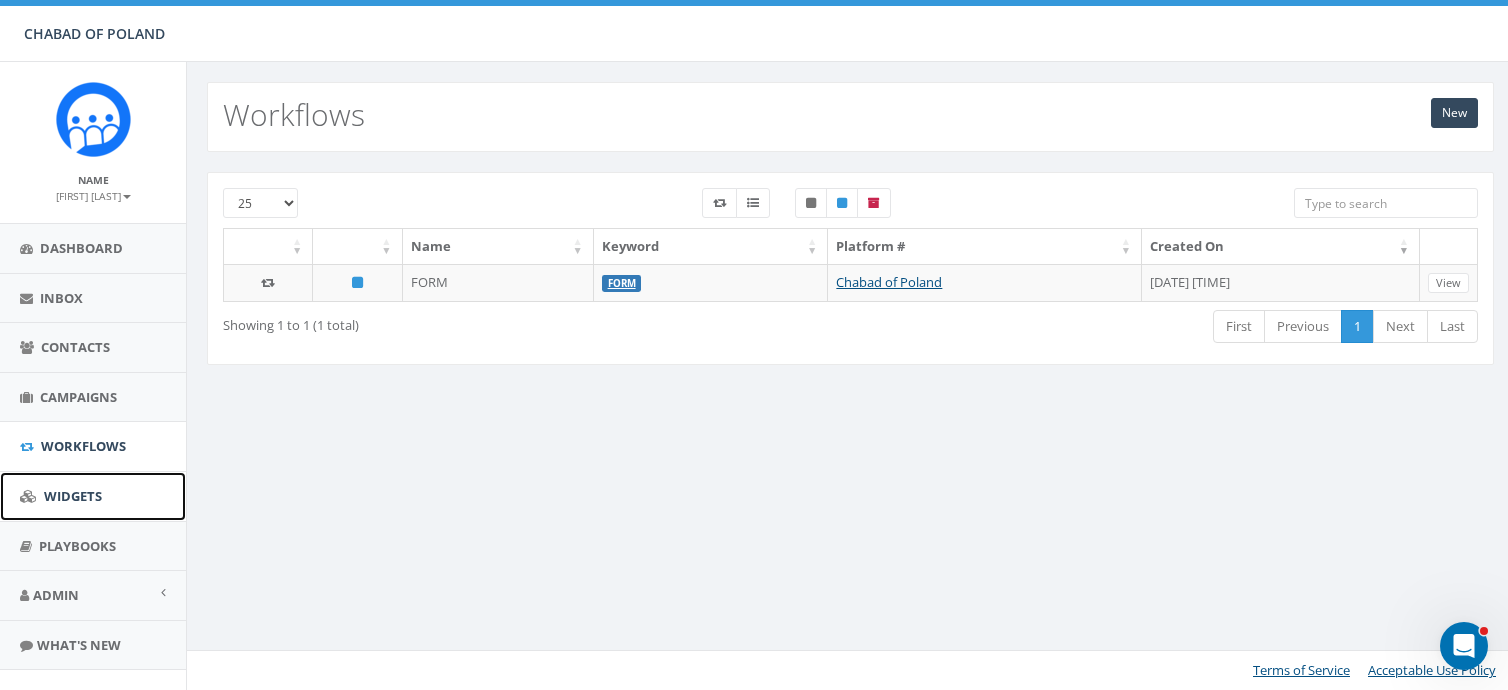 click on "Widgets" at bounding box center [73, 496] 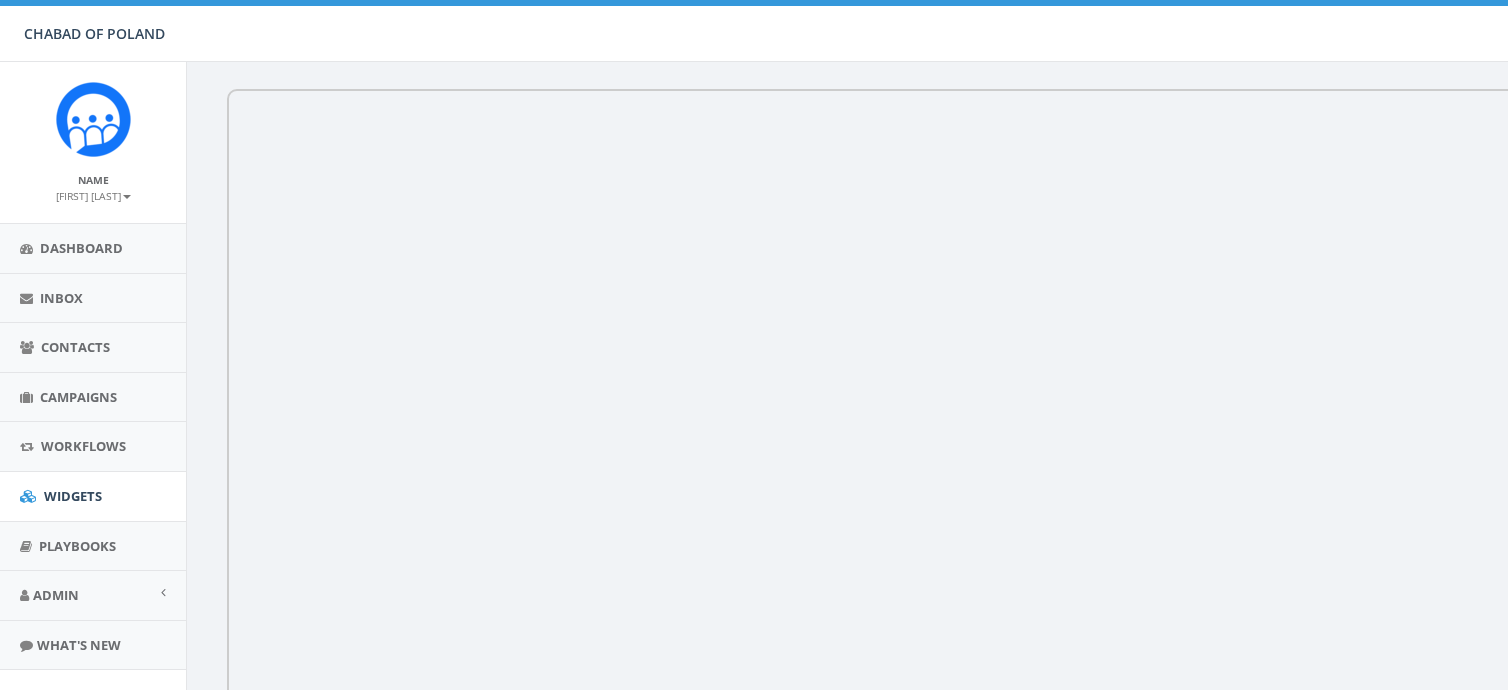 scroll, scrollTop: 0, scrollLeft: 0, axis: both 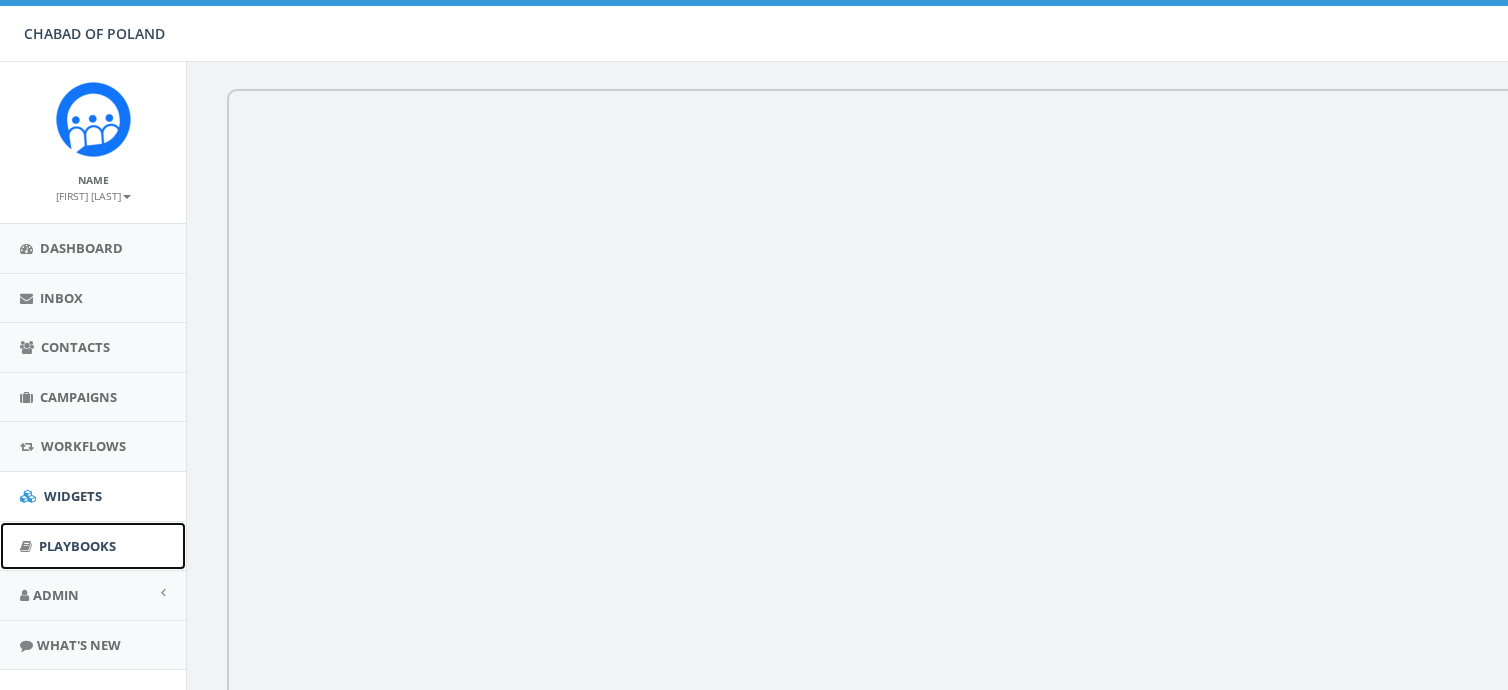 click on "Playbooks" at bounding box center [77, 546] 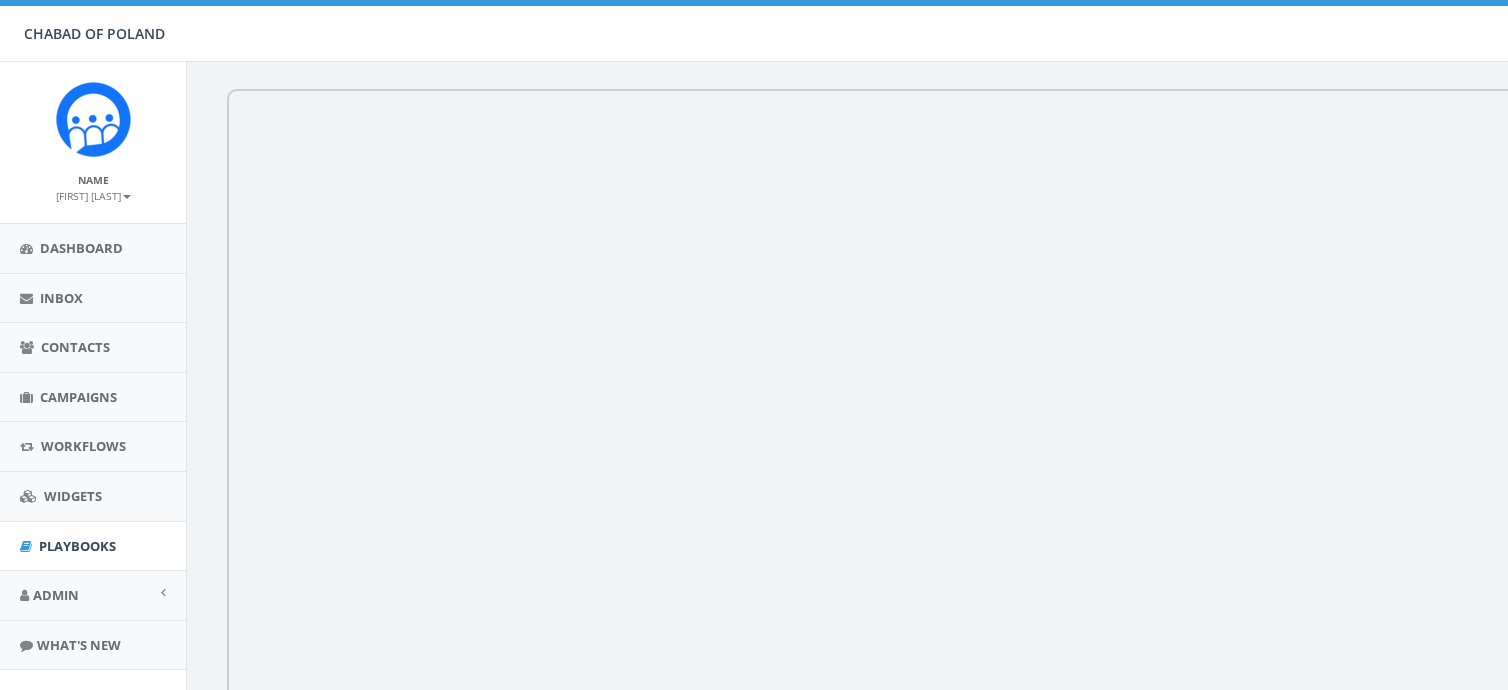 scroll, scrollTop: 0, scrollLeft: 0, axis: both 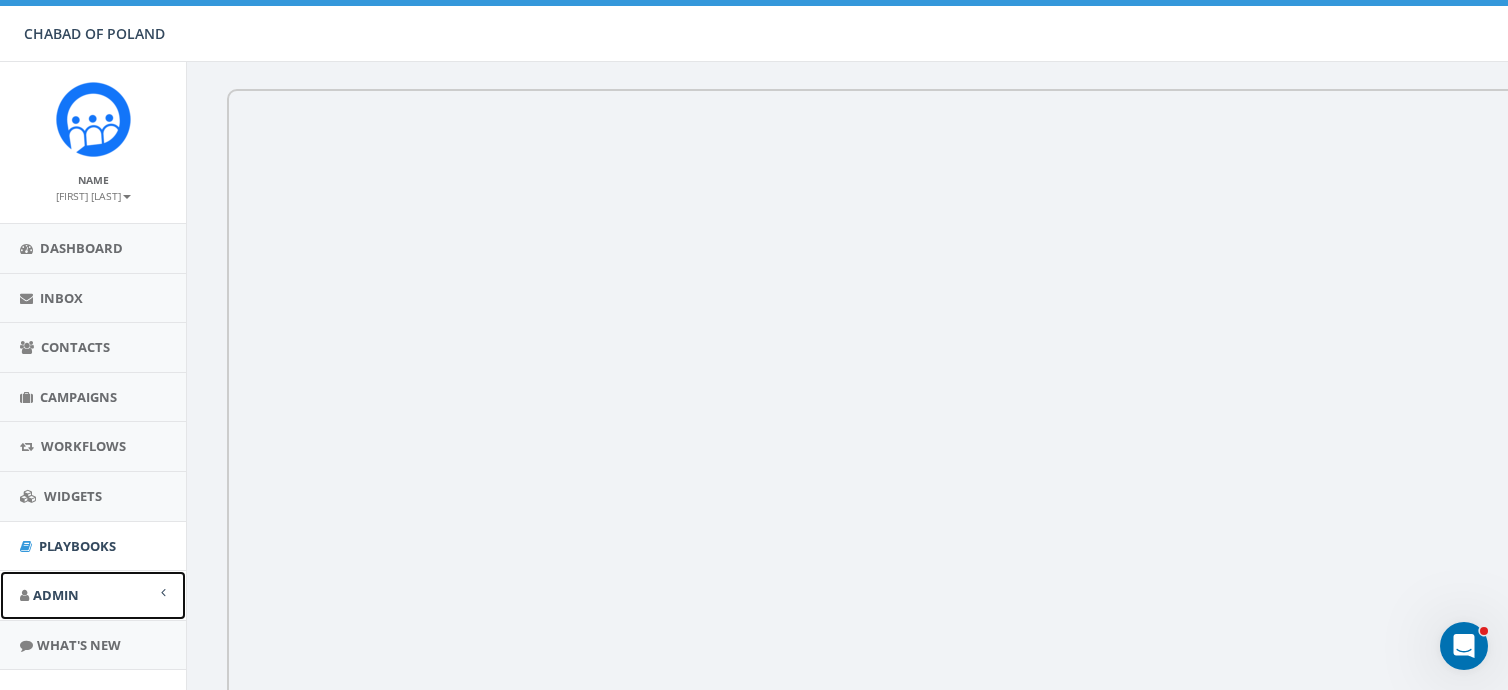 click on "Admin" at bounding box center [56, 595] 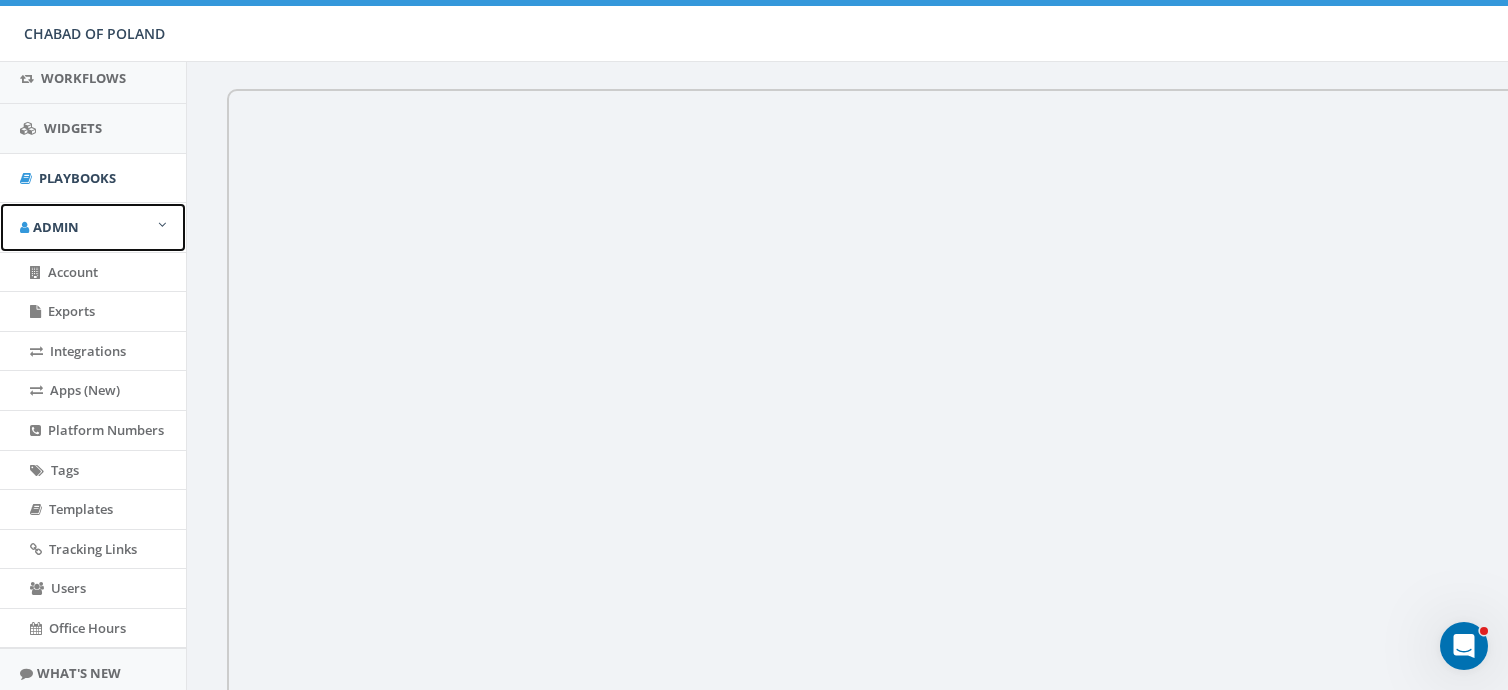 scroll, scrollTop: 370, scrollLeft: 0, axis: vertical 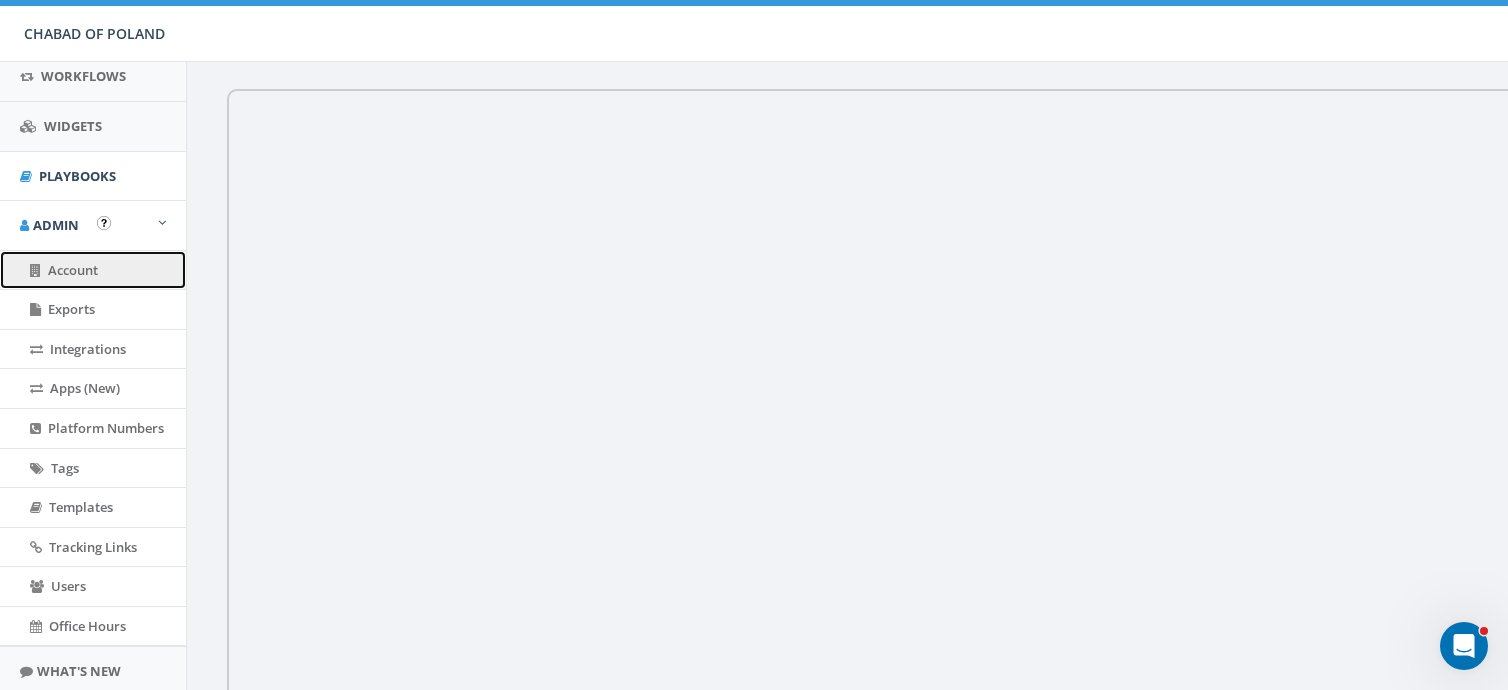 click on "Account" at bounding box center [73, 270] 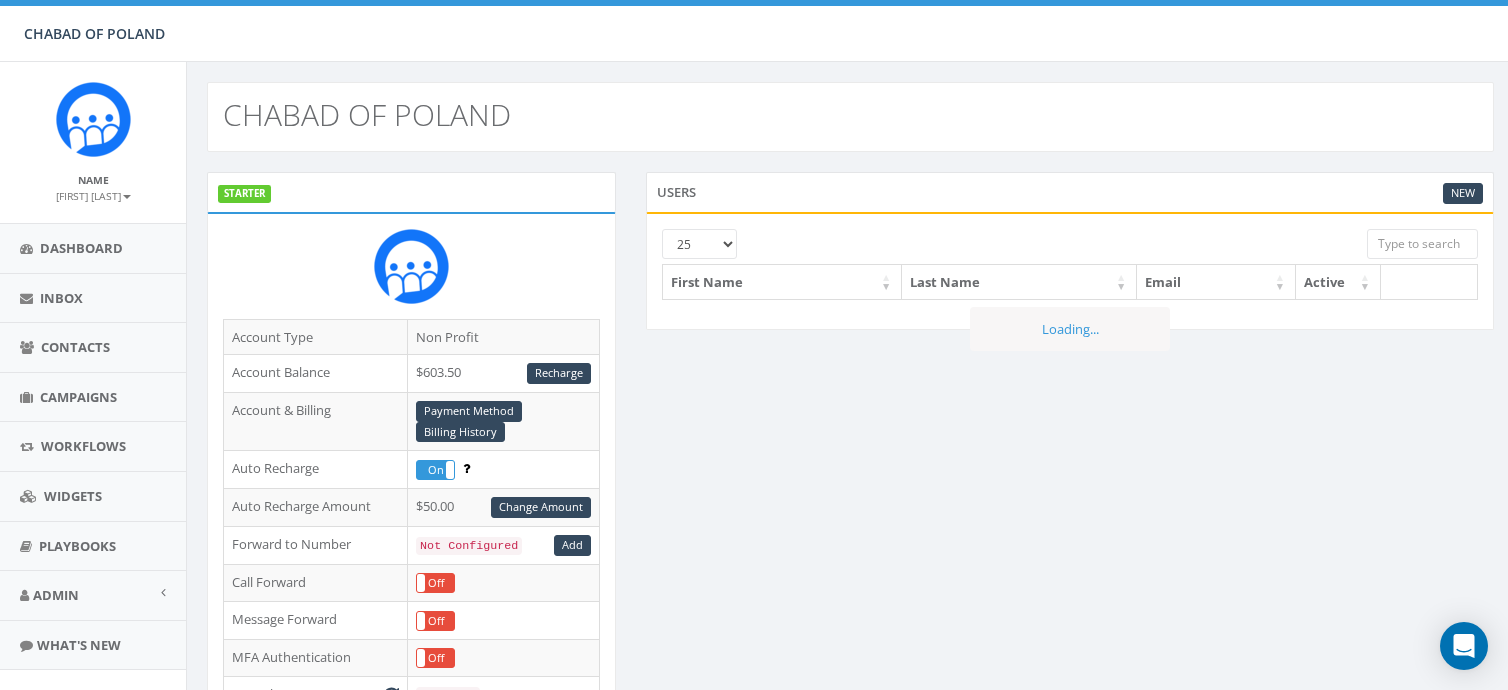 scroll, scrollTop: 0, scrollLeft: 0, axis: both 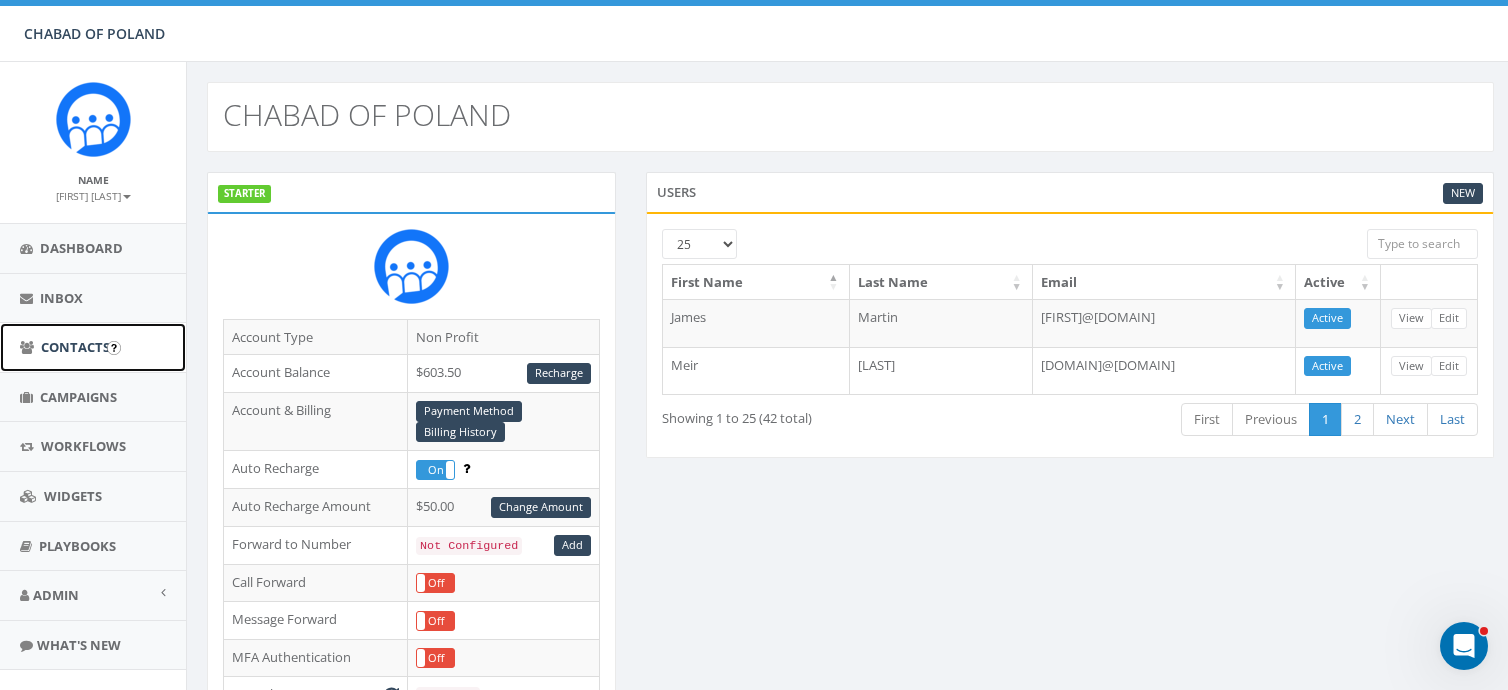 click on "Contacts" at bounding box center (75, 347) 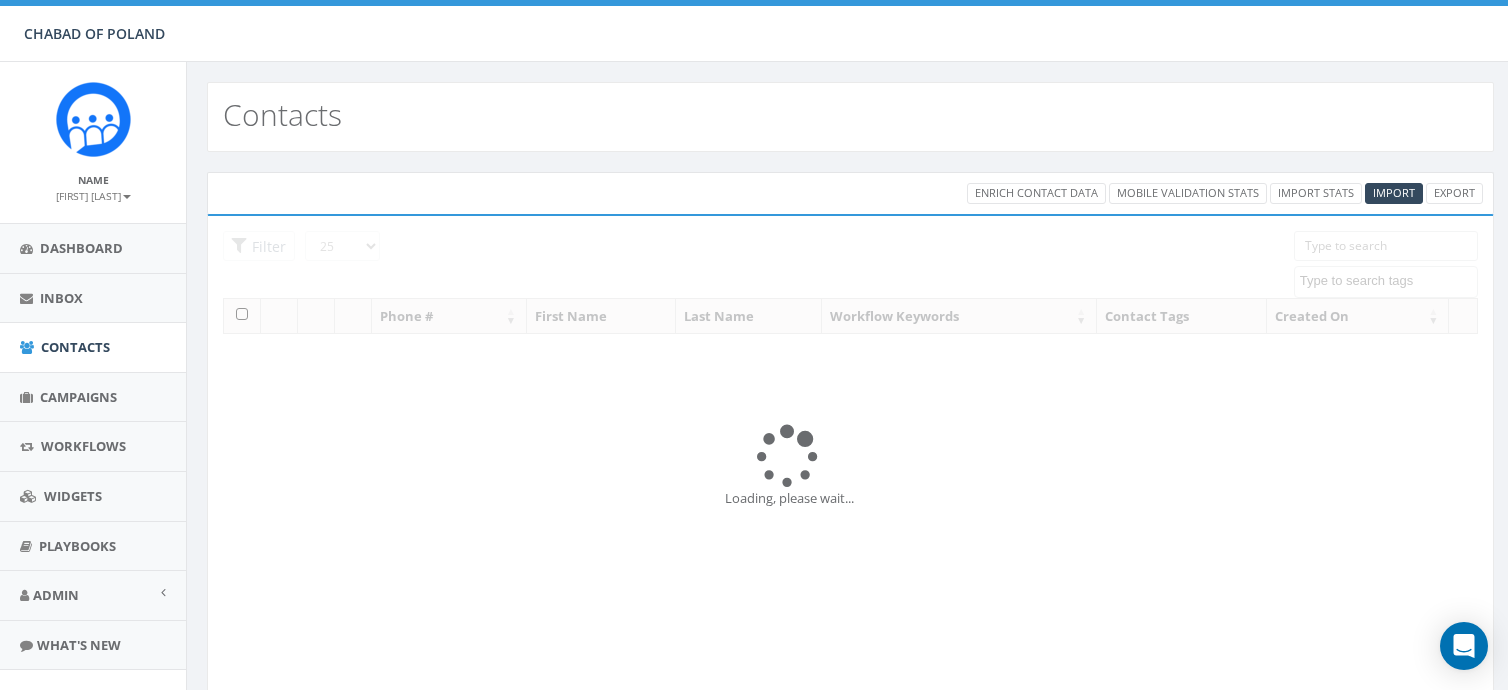select 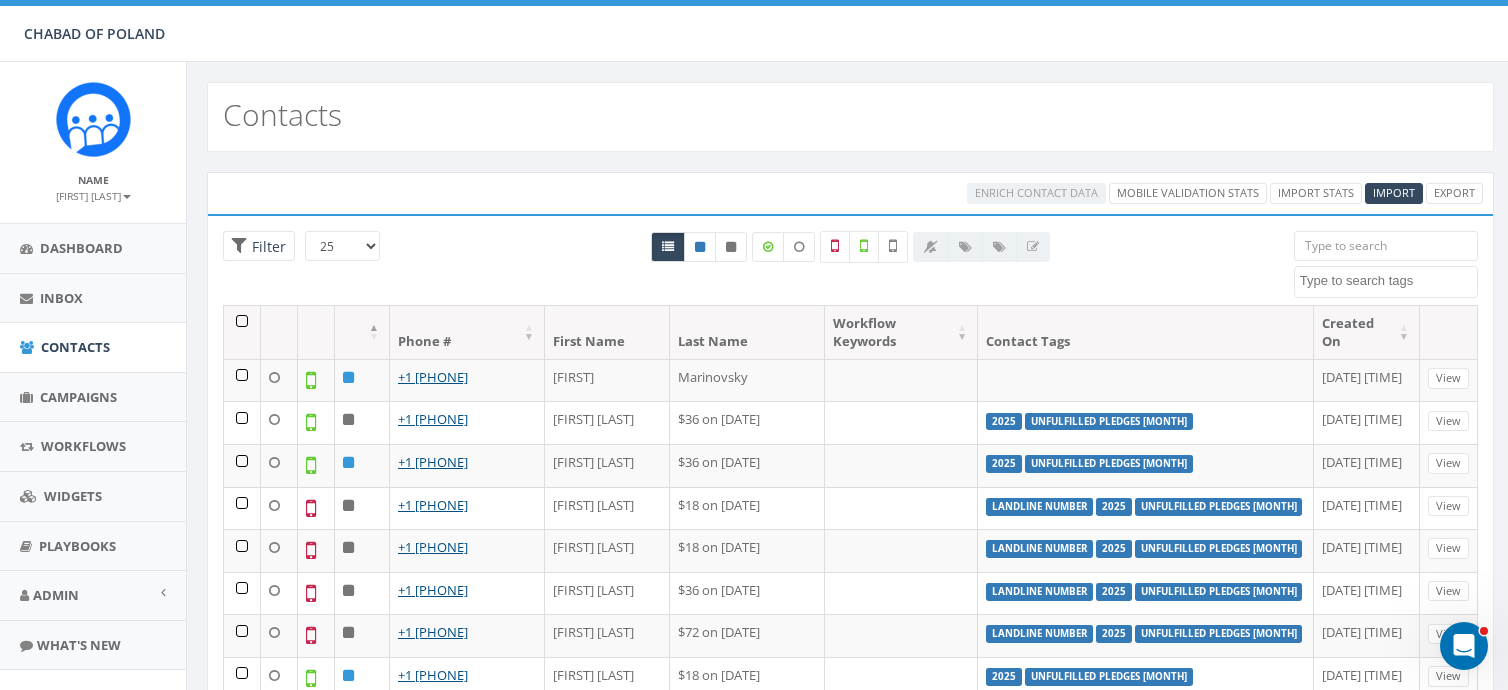 scroll, scrollTop: 0, scrollLeft: 0, axis: both 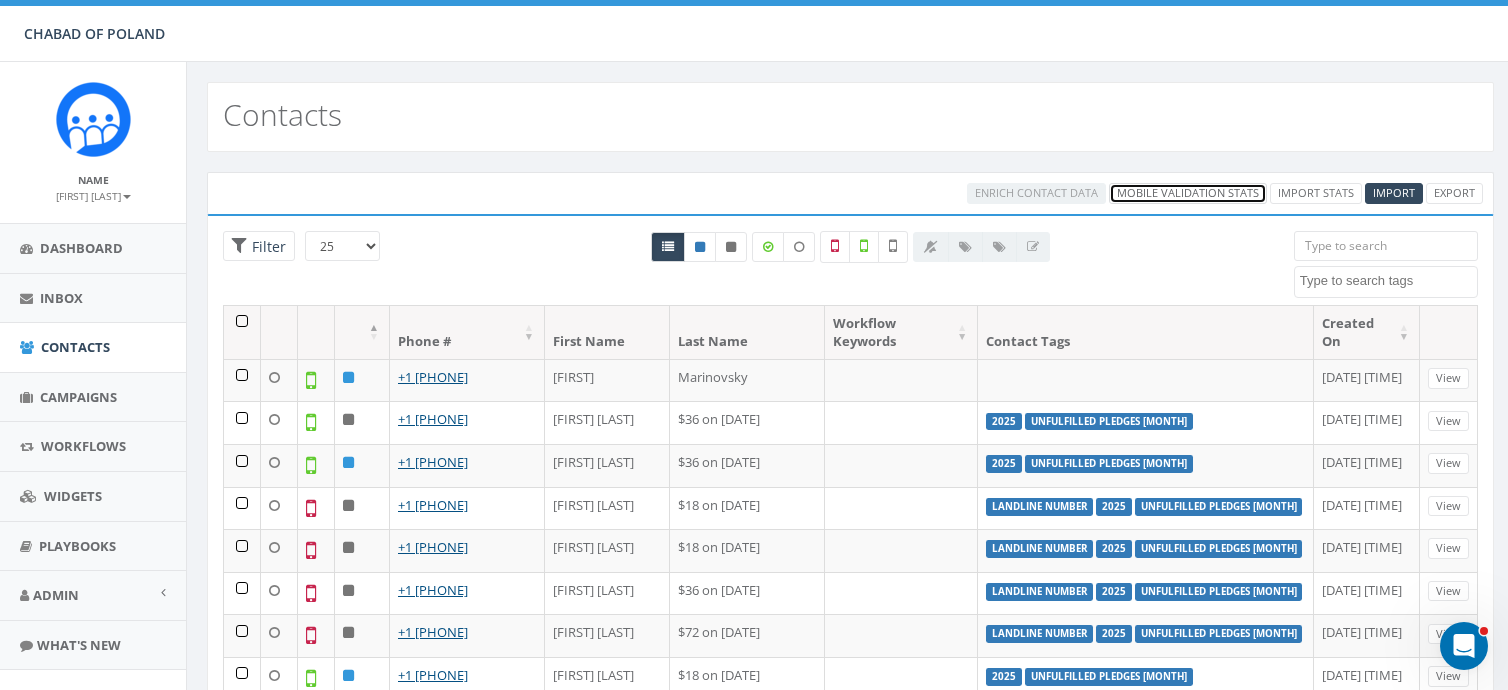 click on "Mobile Validation Stats" at bounding box center [1188, 193] 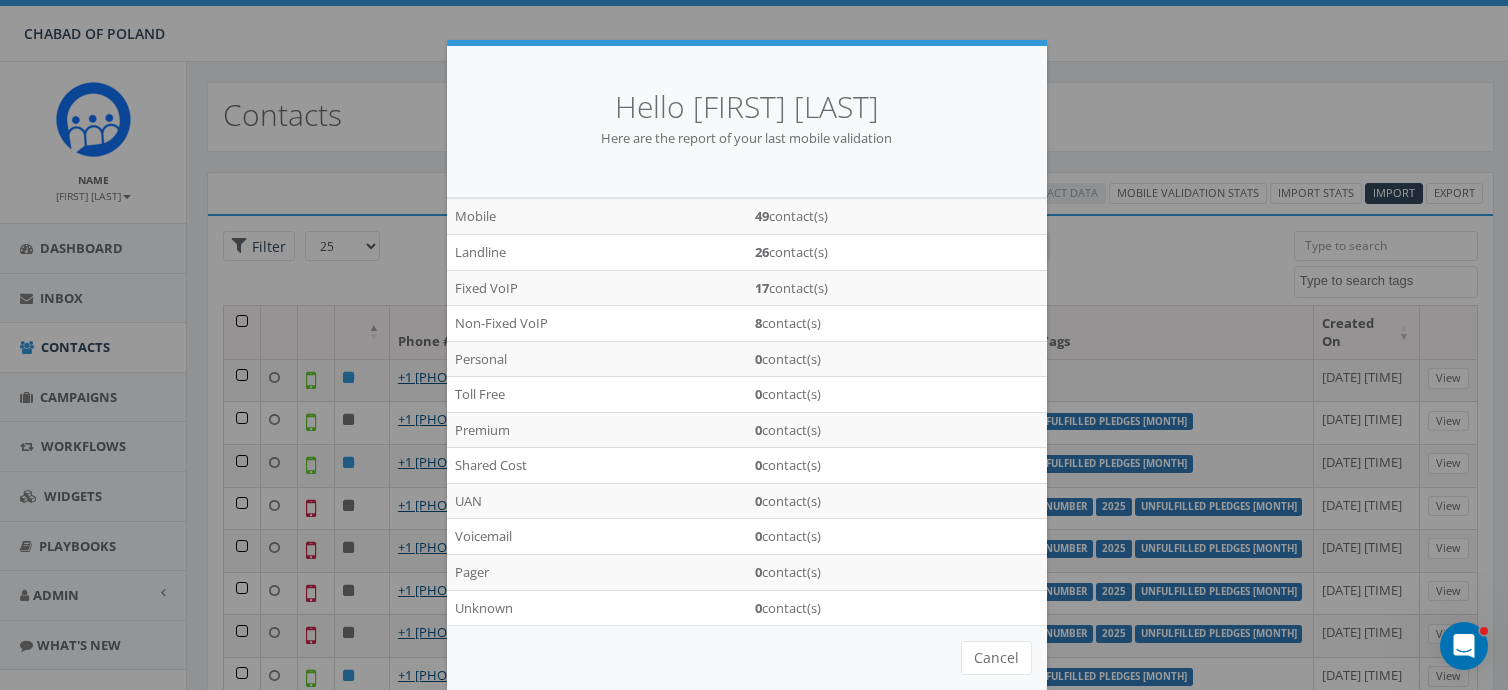 click on "Hello [FIRST] [LAST] Here are the report of your last mobile validation Mobile 49 contact(s) Landline 26 contact(s) Fixed VoIP 17 contact(s) Non-Fixed VoIP 8 contact(s) Personal 0 contact(s) Toll Free 0 contact(s) Premium 0 contact(s) Shared Cost 0 contact(s) UAN 0 contact(s) Voicemail 0 contact(s) Pager 0 contact(s) Unknown 0 contact(s) Cancel Loading..." at bounding box center (754, 345) 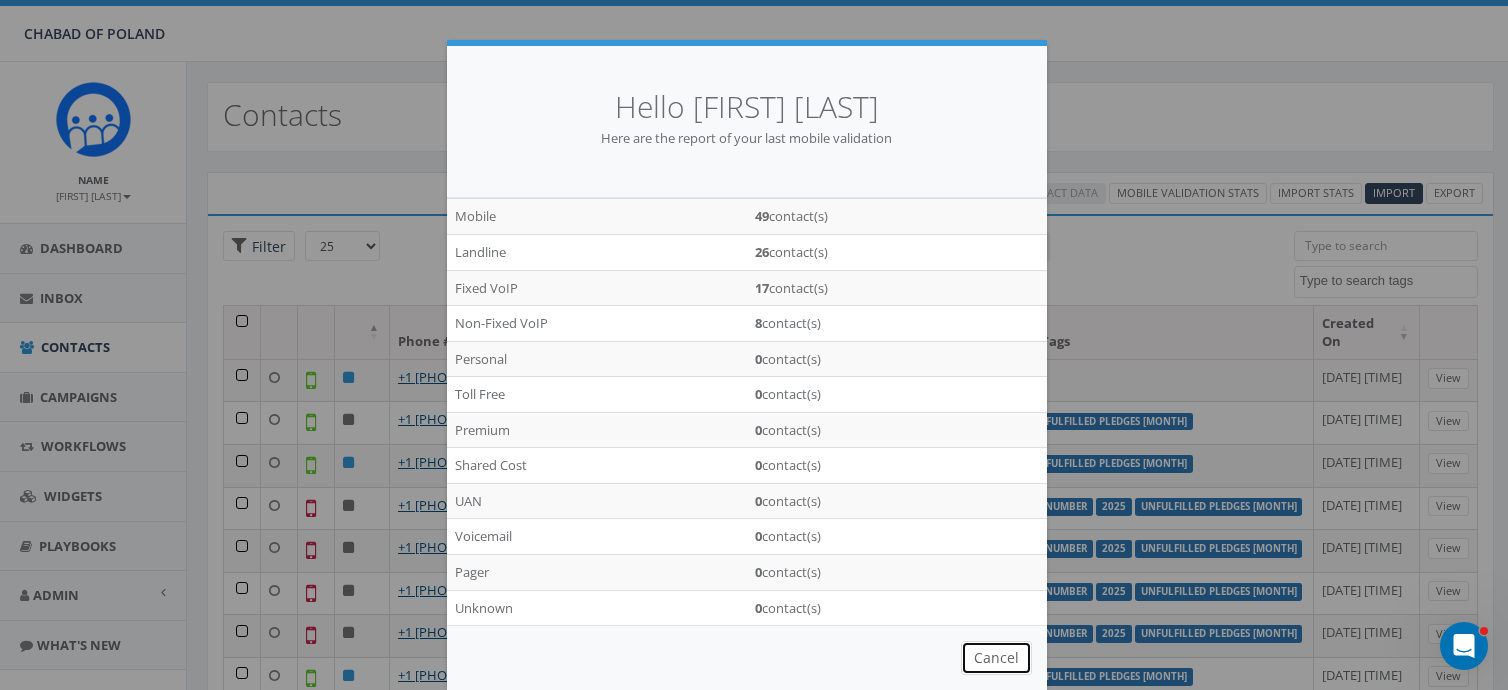 click on "Cancel" at bounding box center [996, 658] 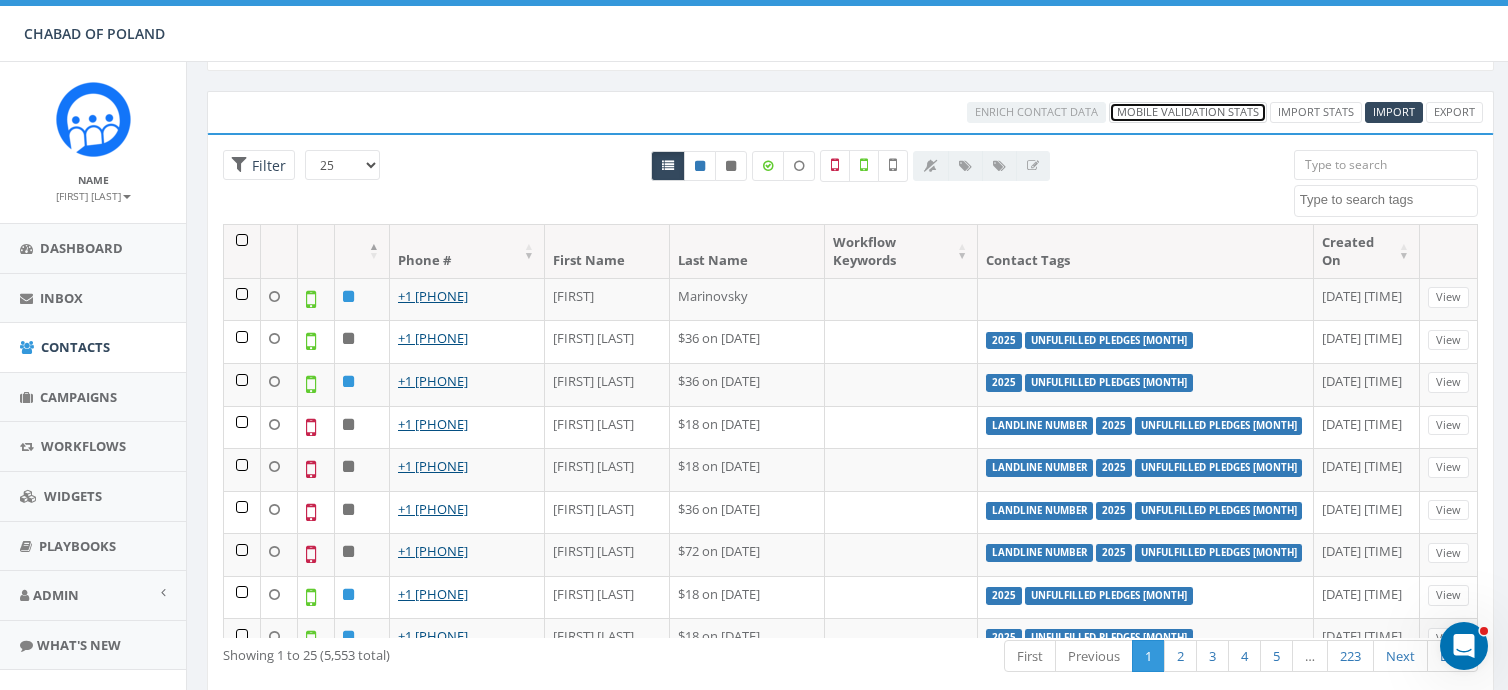 scroll, scrollTop: 80, scrollLeft: 0, axis: vertical 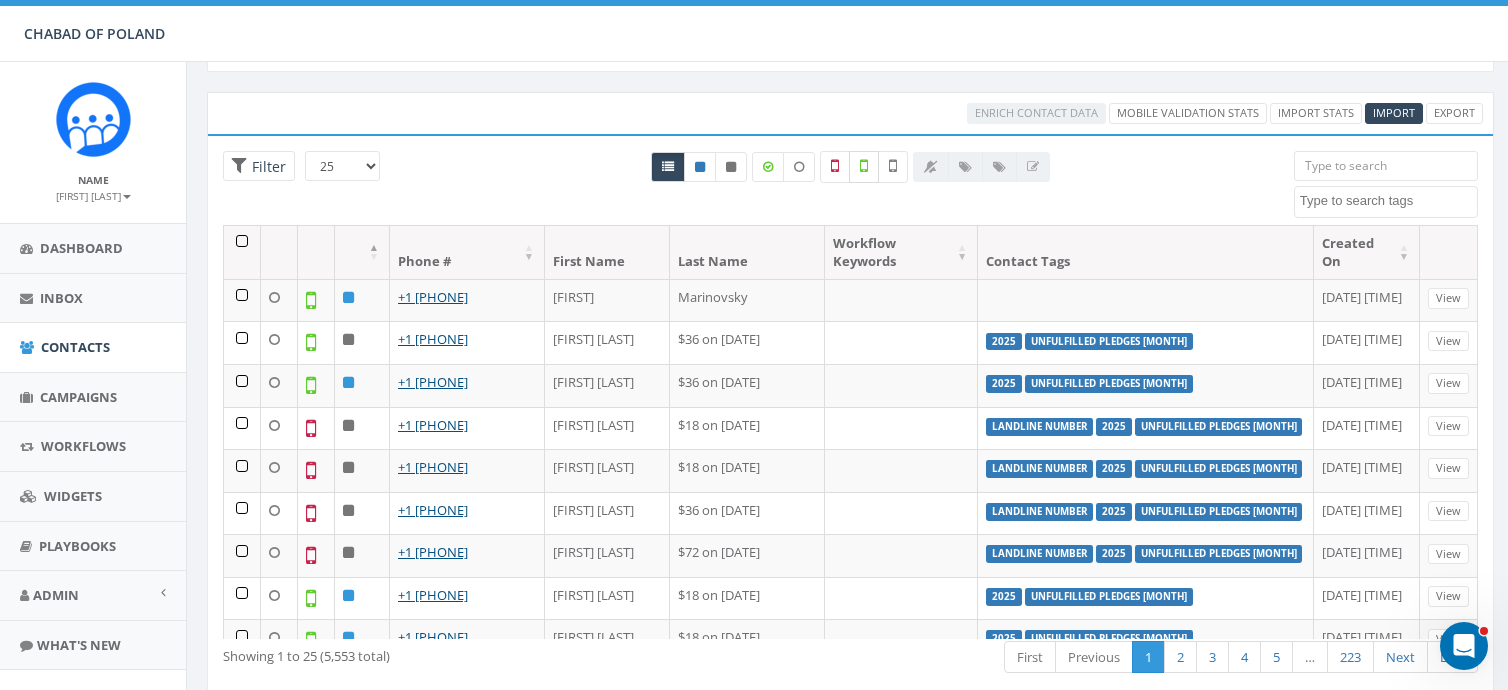 click at bounding box center [864, 166] 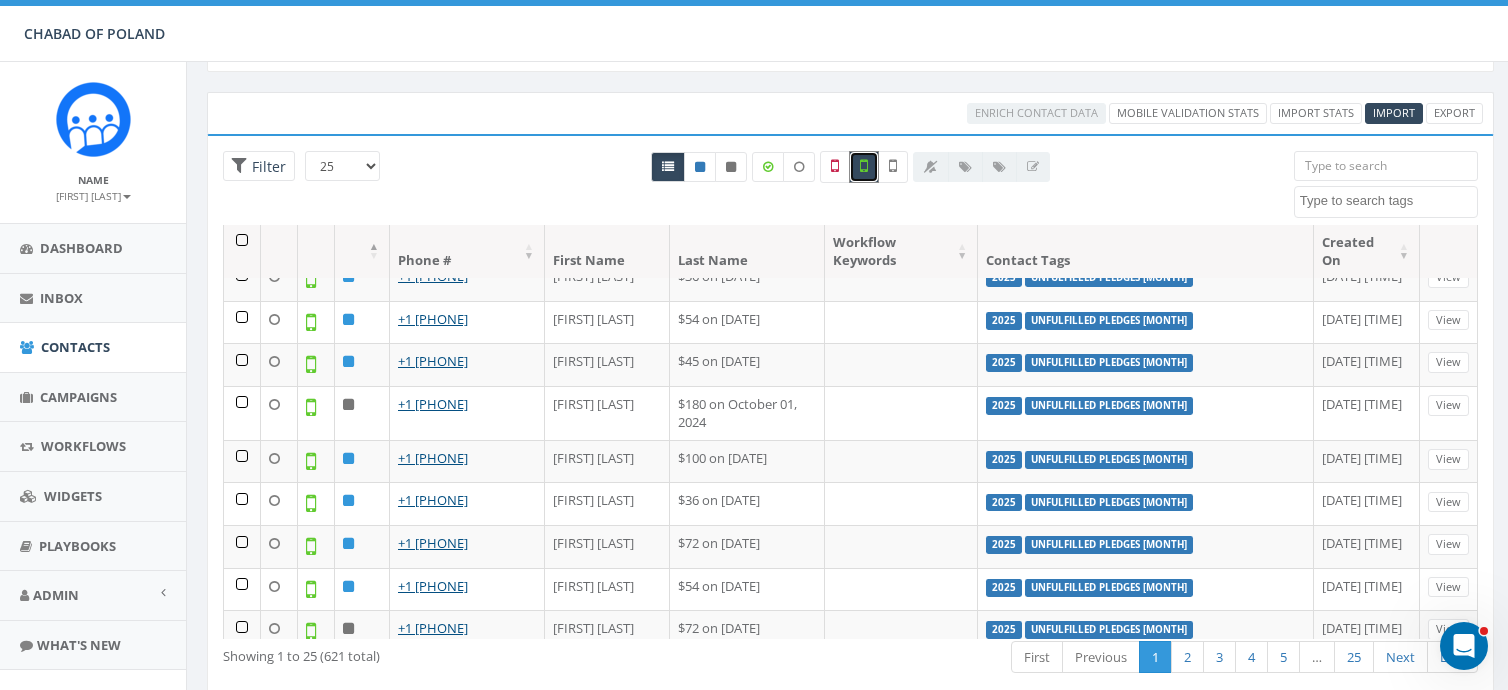 scroll, scrollTop: 0, scrollLeft: 0, axis: both 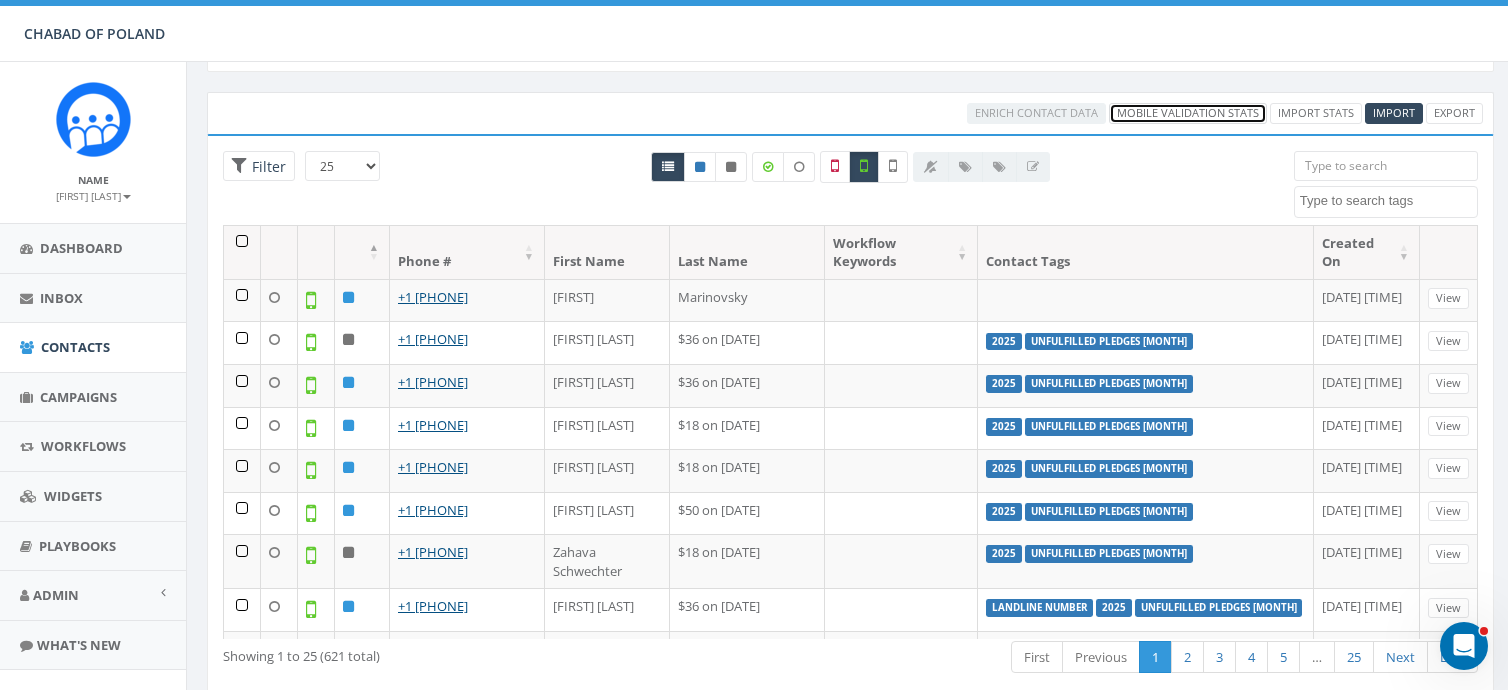 click on "Mobile Validation Stats" at bounding box center [1188, 113] 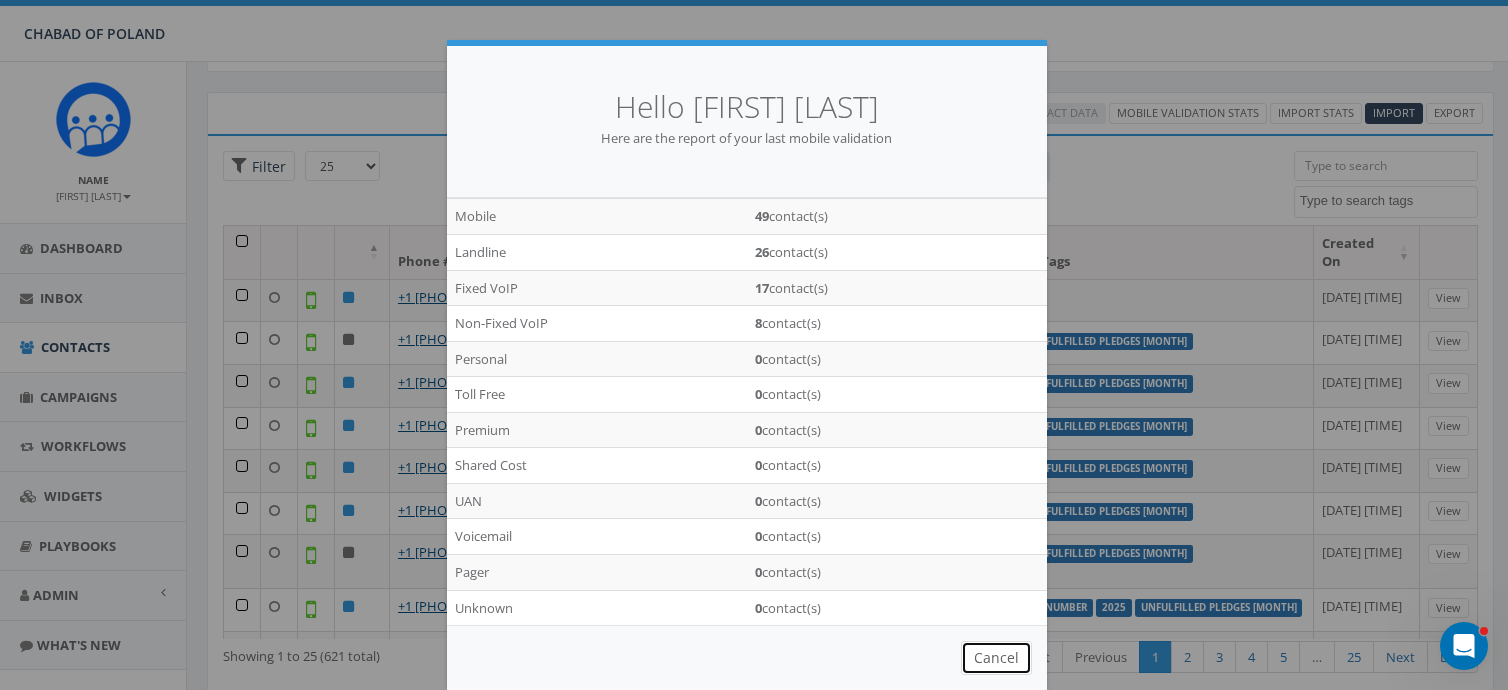 click on "Cancel" at bounding box center [996, 658] 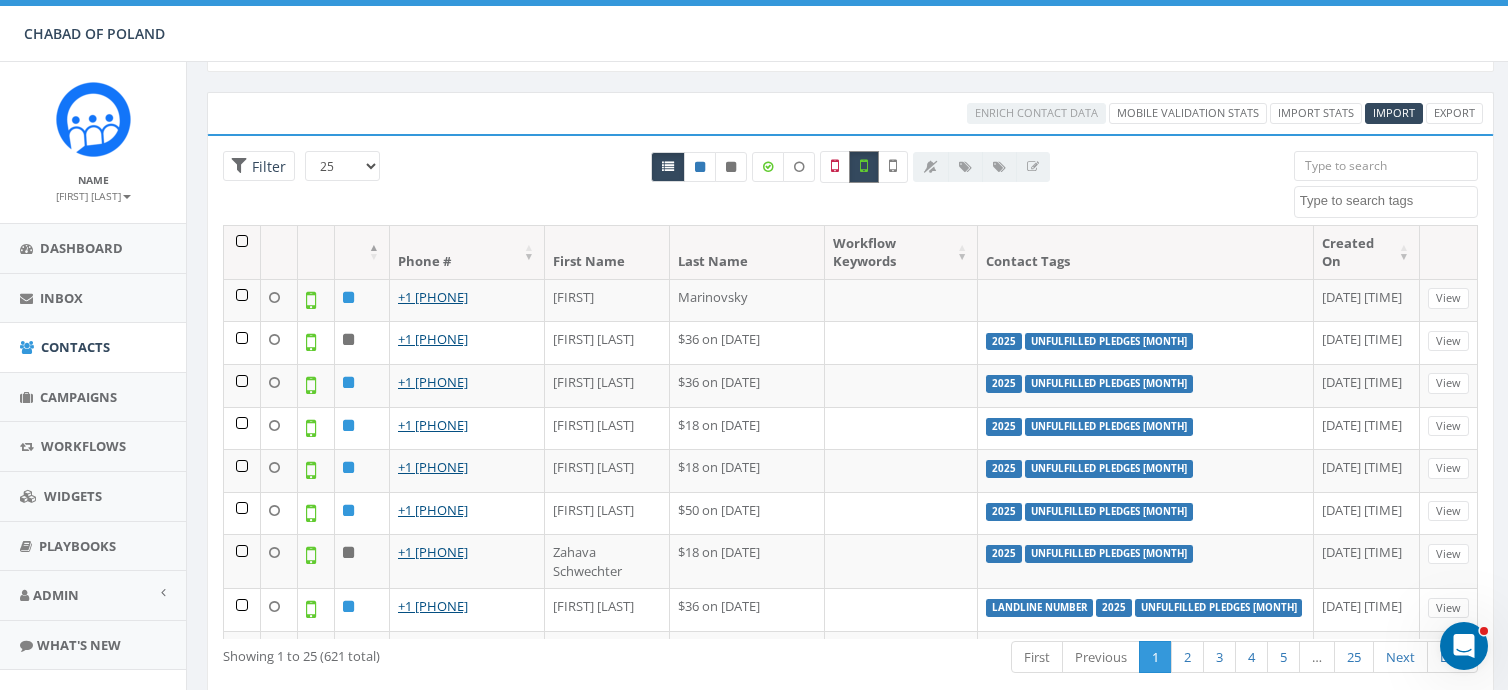 click at bounding box center [864, 167] 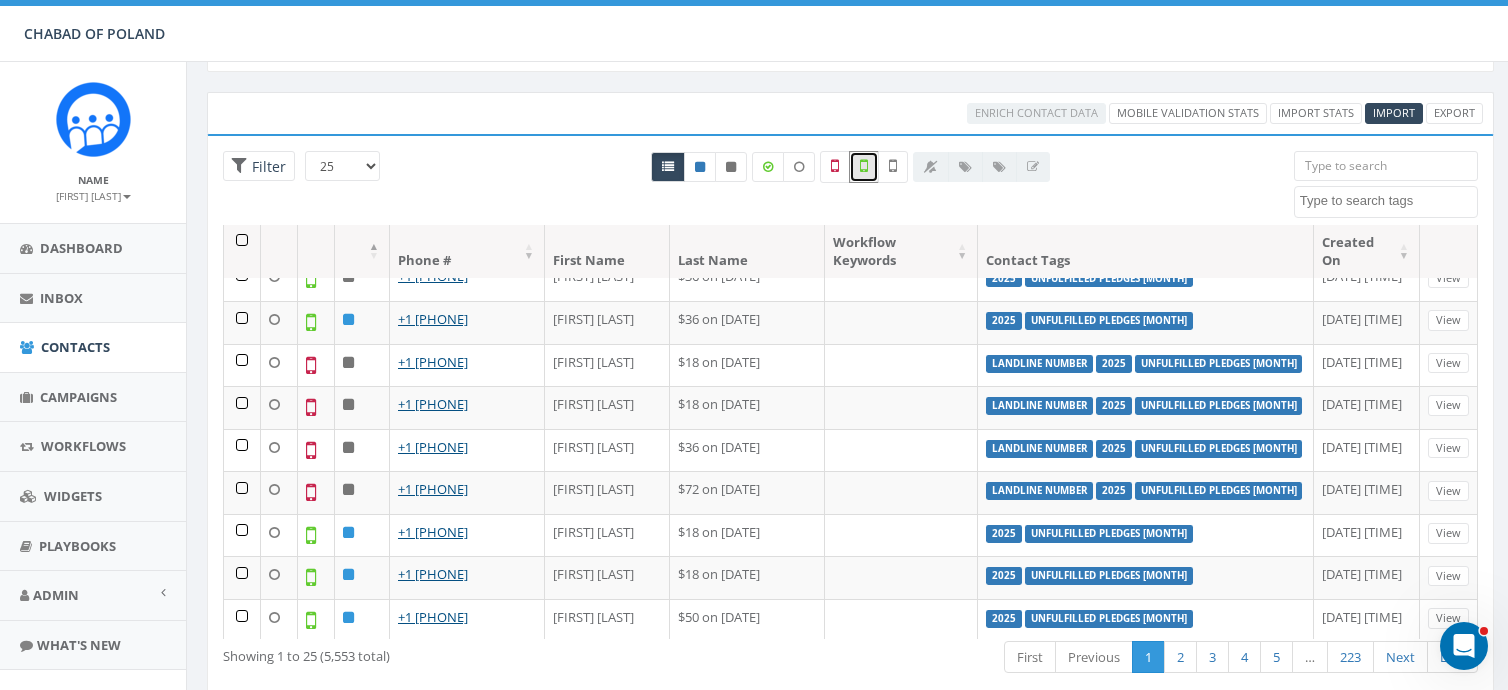scroll, scrollTop: 0, scrollLeft: 0, axis: both 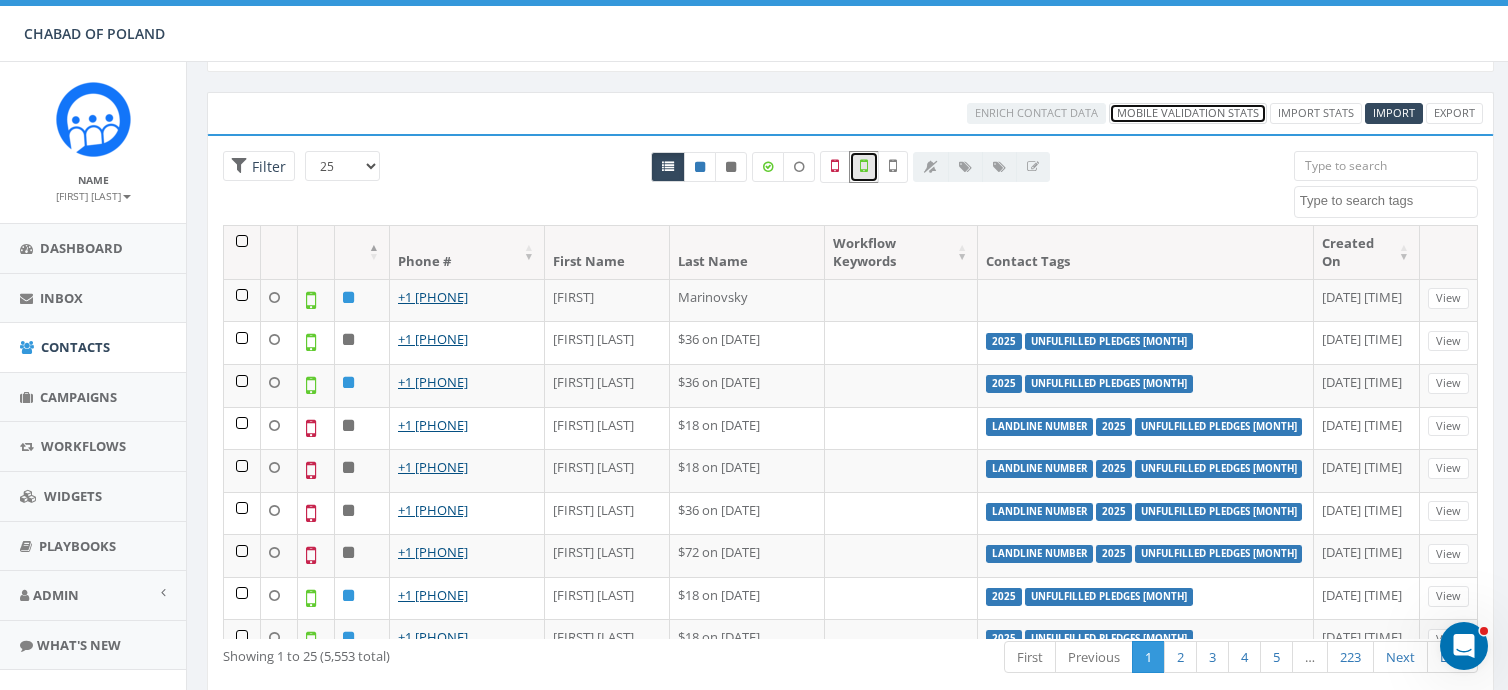 click on "Mobile Validation Stats" at bounding box center (1188, 113) 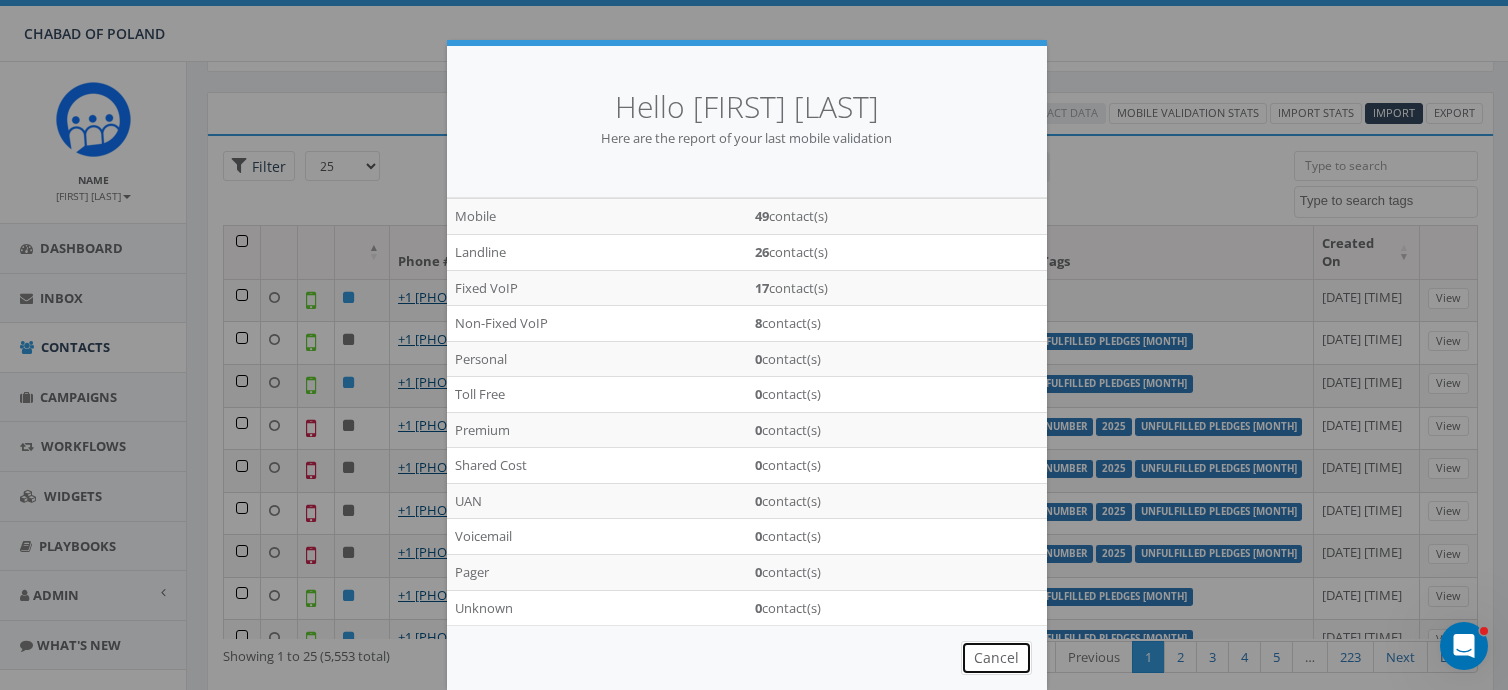 click on "Cancel" at bounding box center (996, 658) 